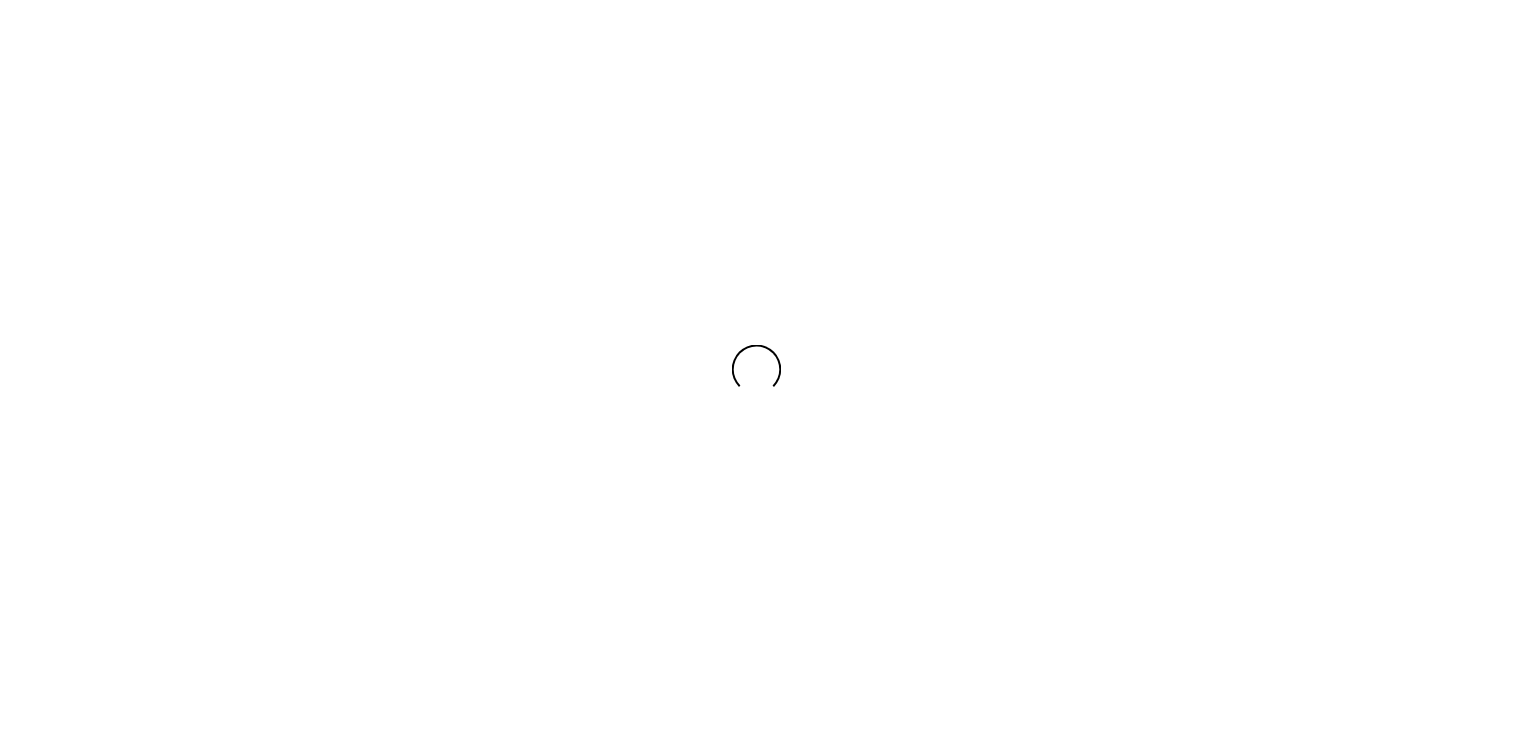 scroll, scrollTop: 0, scrollLeft: 0, axis: both 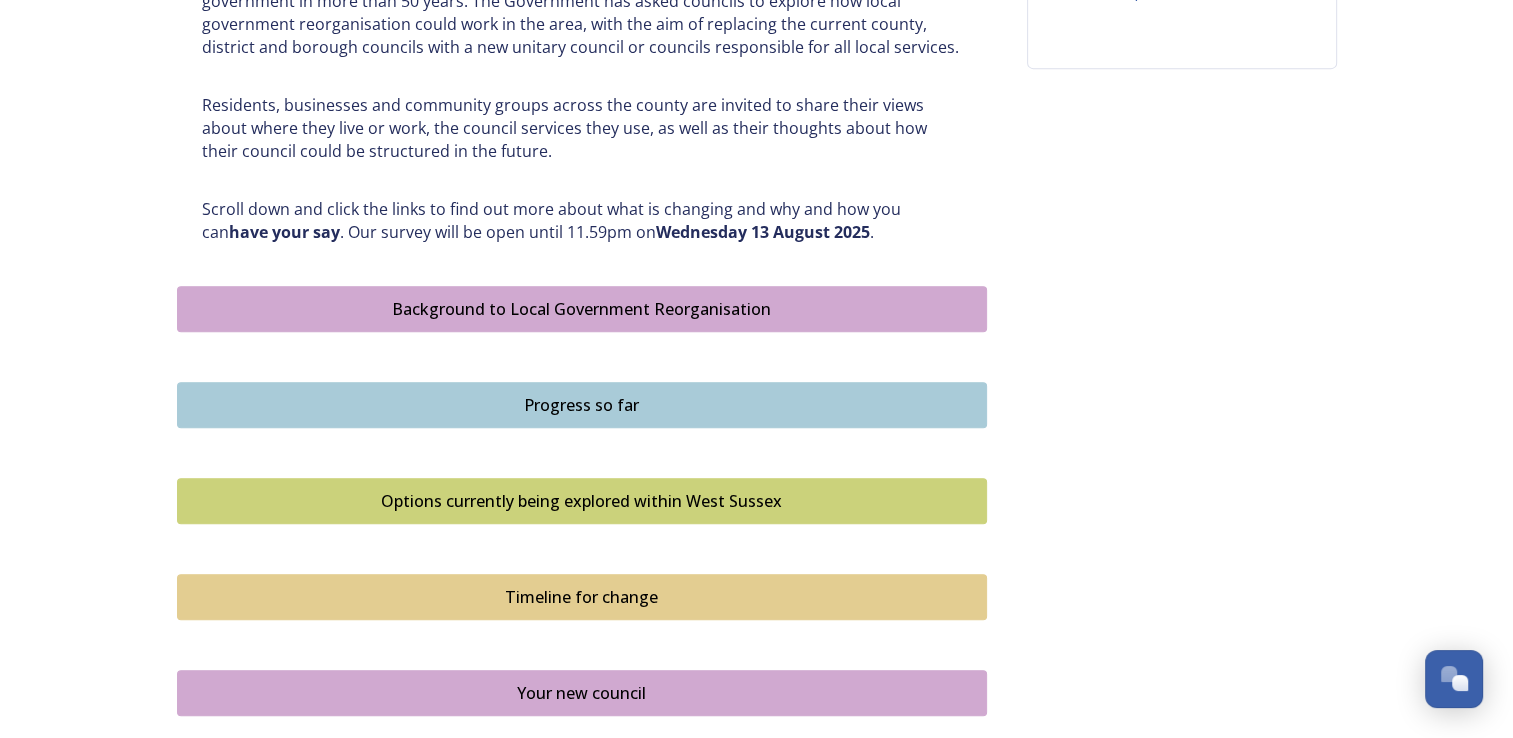 click on "Progress so far" at bounding box center [582, 405] 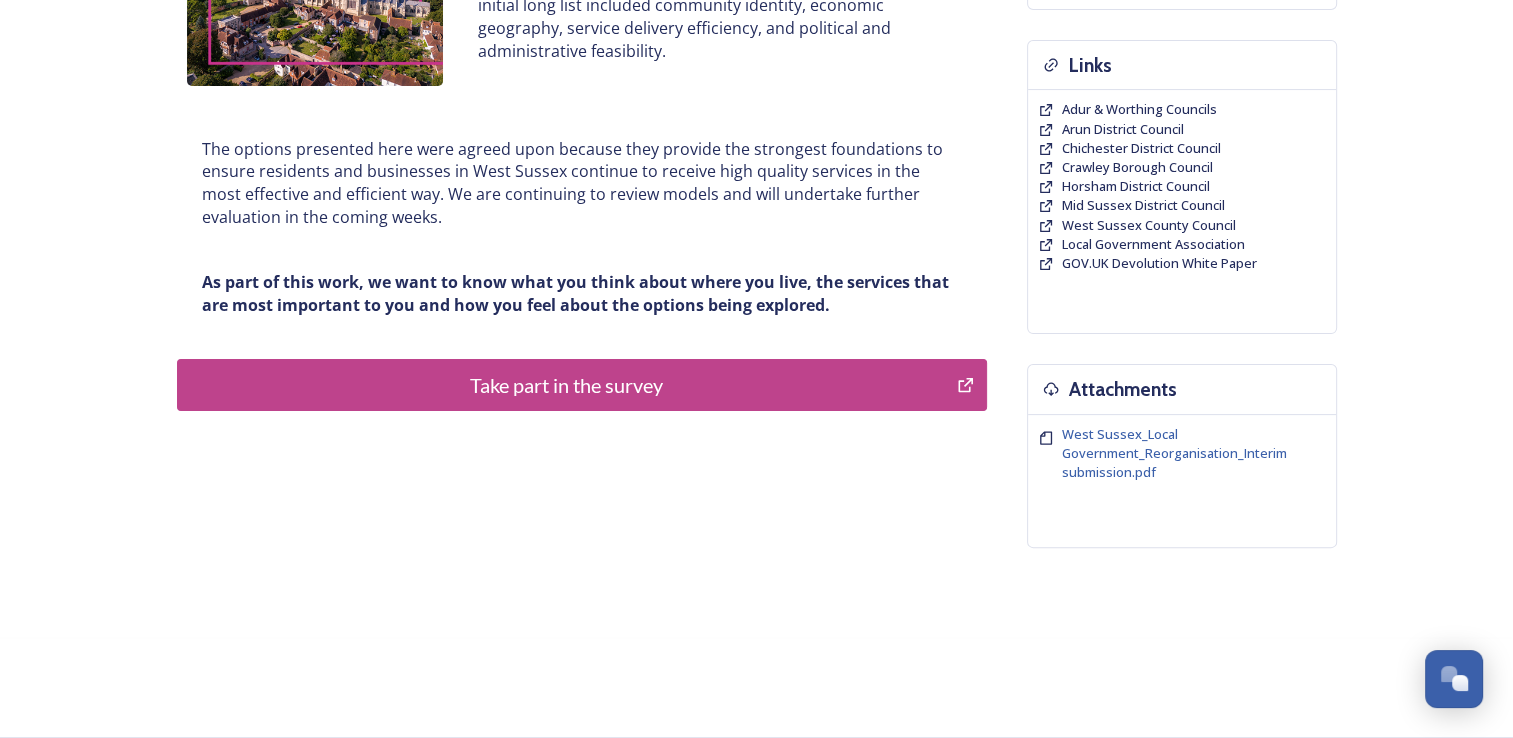 scroll, scrollTop: 0, scrollLeft: 0, axis: both 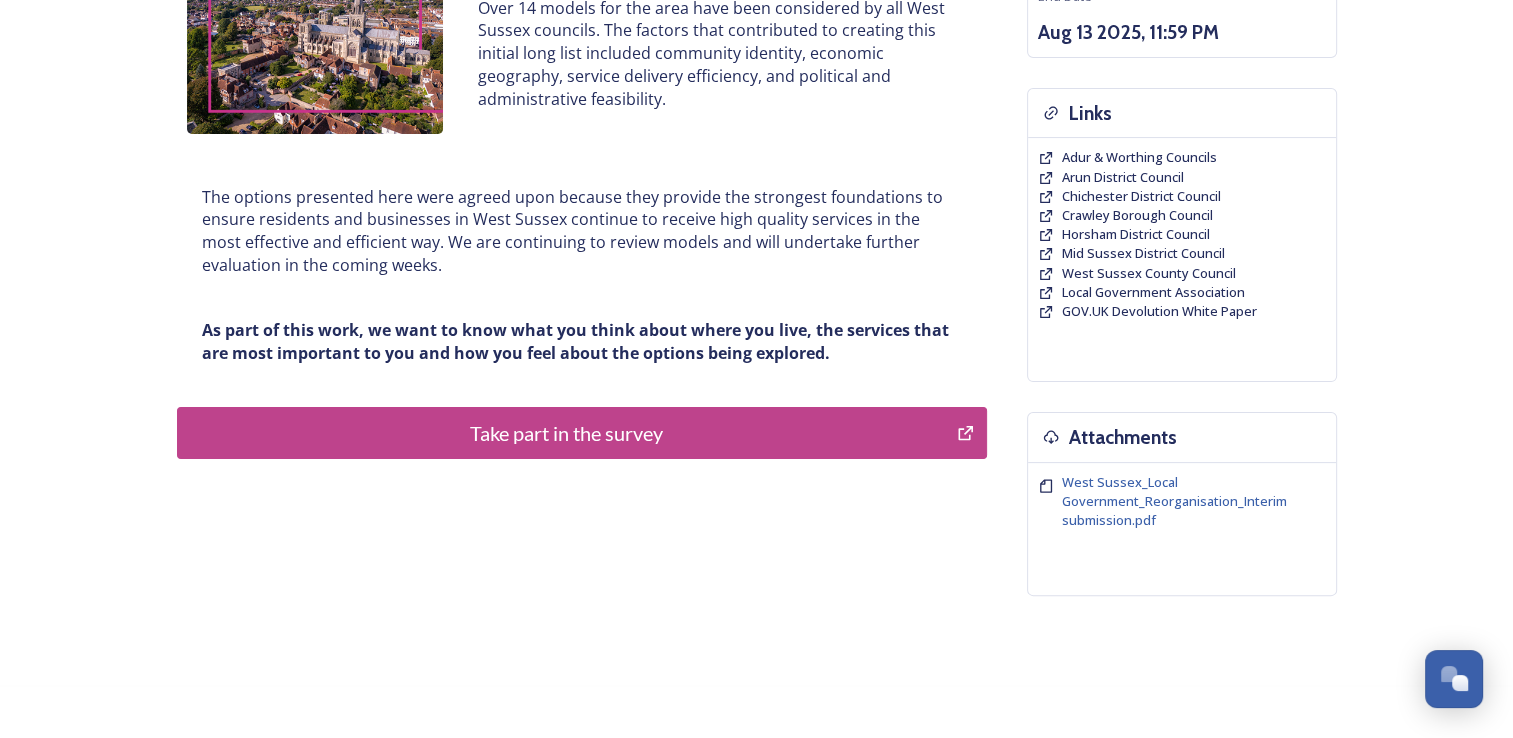 click on "Take part in the survey" at bounding box center [567, 433] 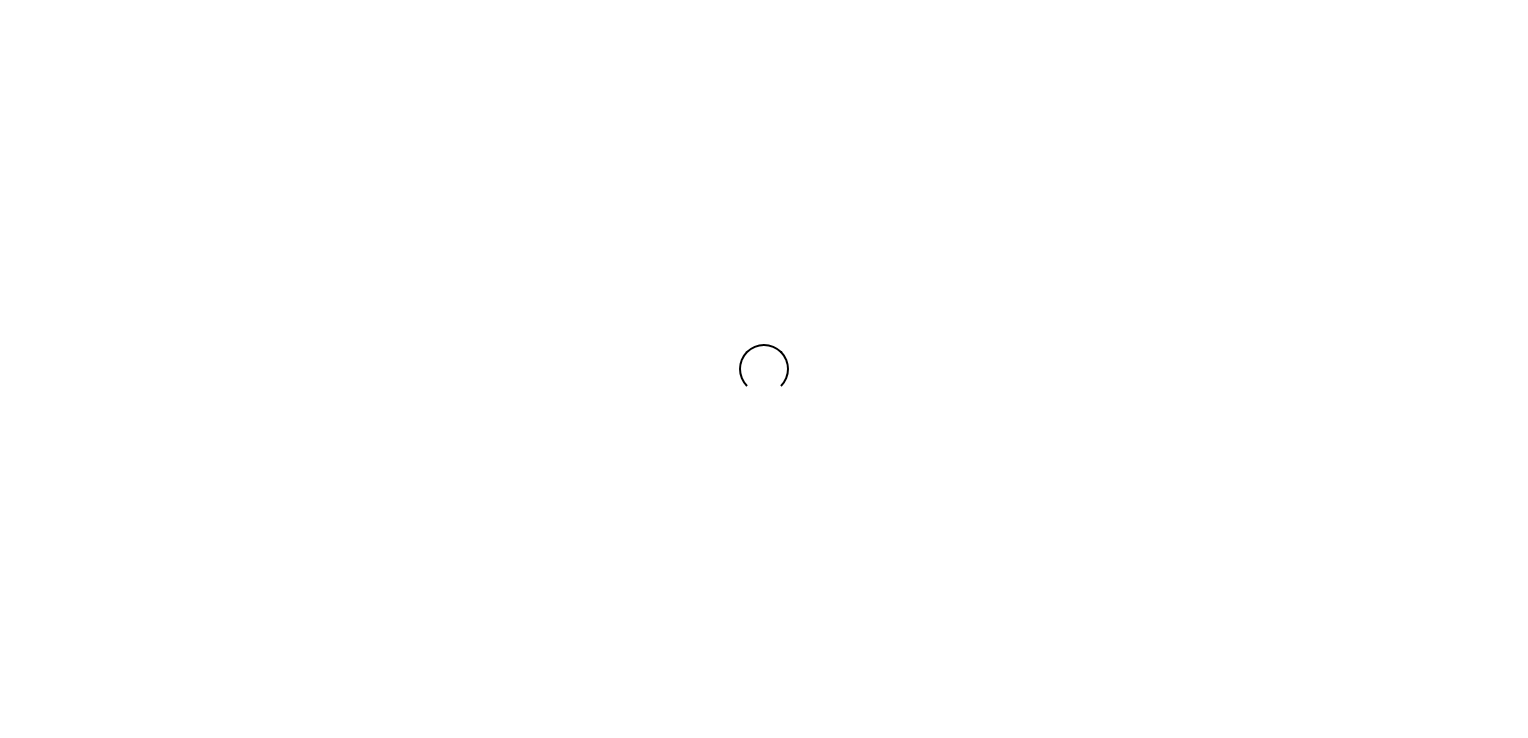 scroll, scrollTop: 0, scrollLeft: 0, axis: both 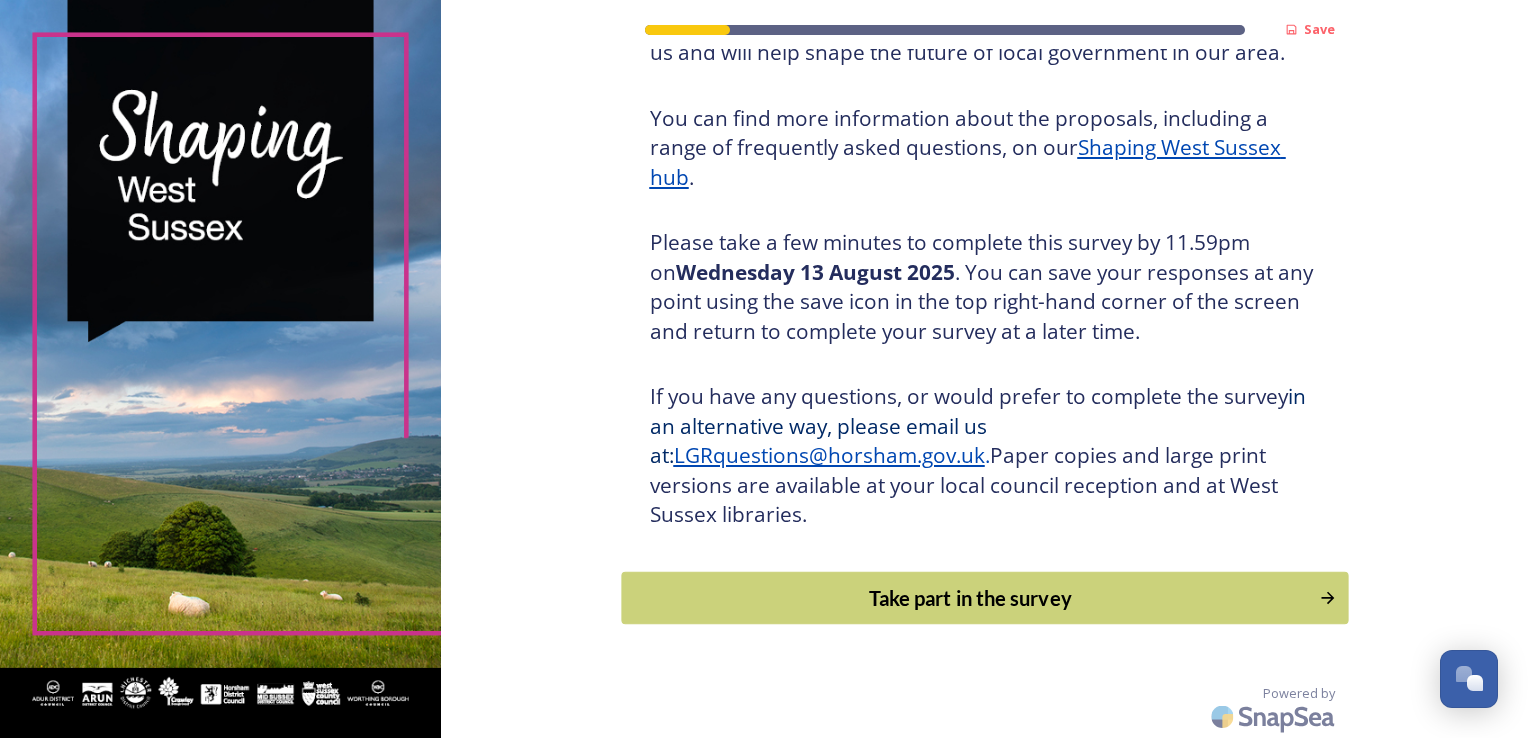 click on "Take part in the survey" at bounding box center [970, 598] 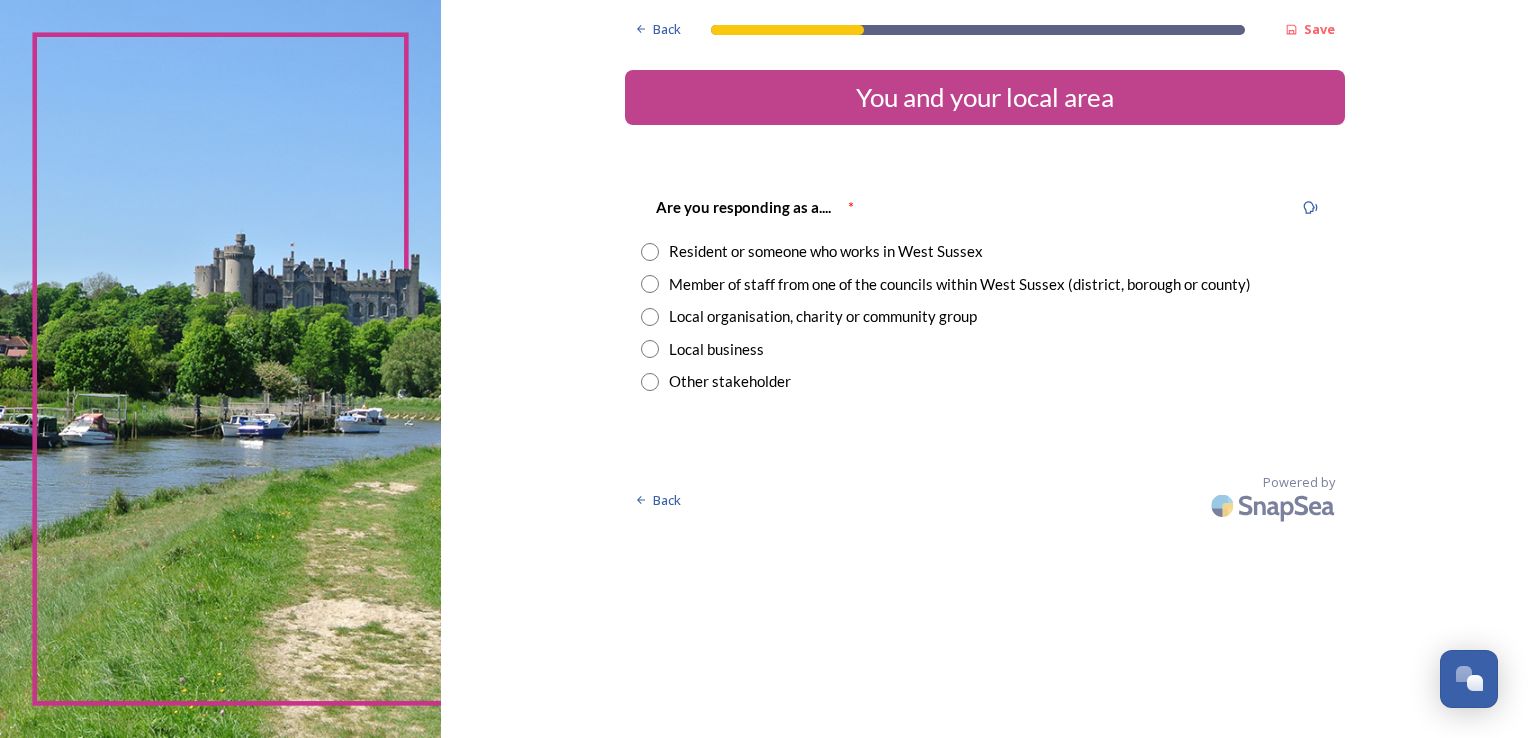 click at bounding box center [650, 317] 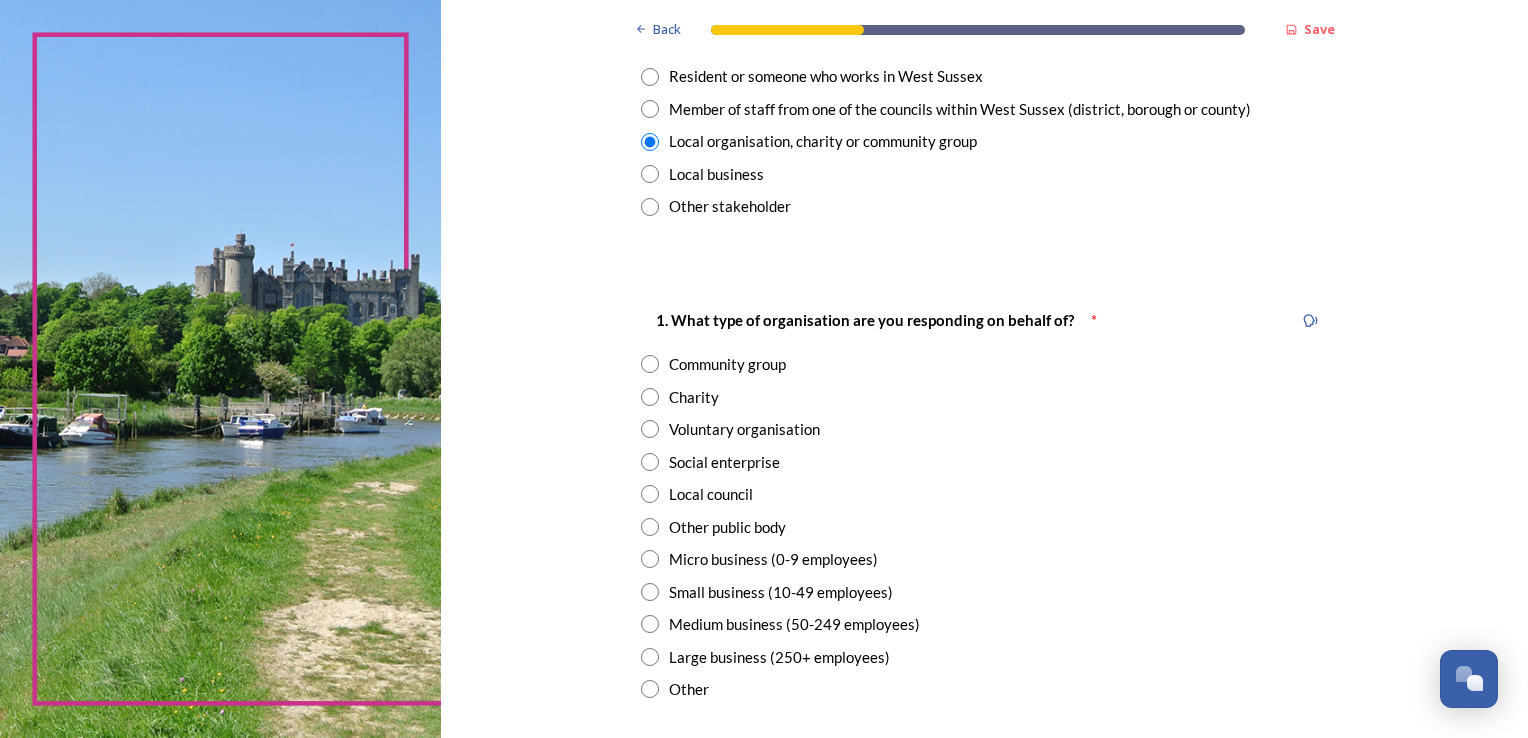 scroll, scrollTop: 177, scrollLeft: 0, axis: vertical 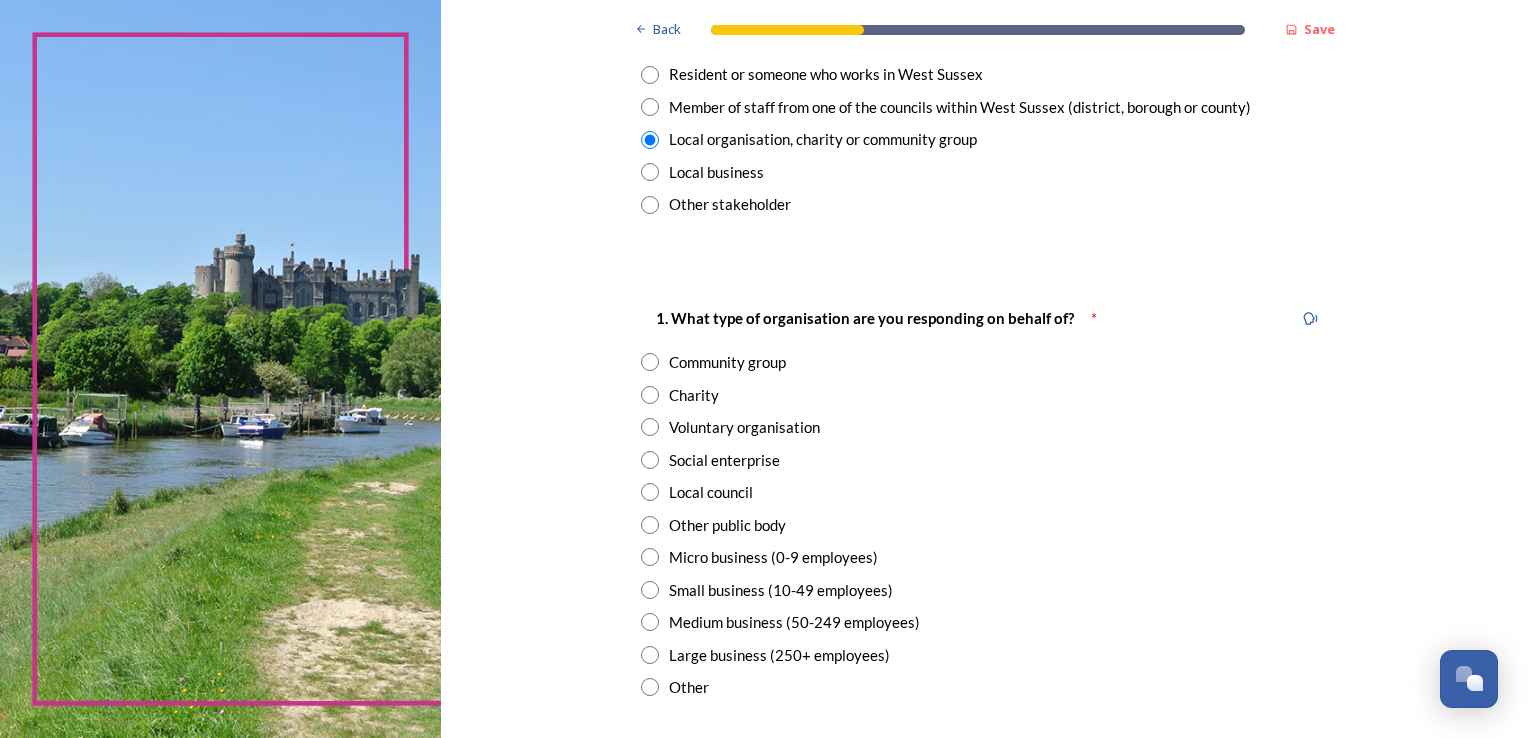 click on "Large business (250+ employees)" at bounding box center (779, 655) 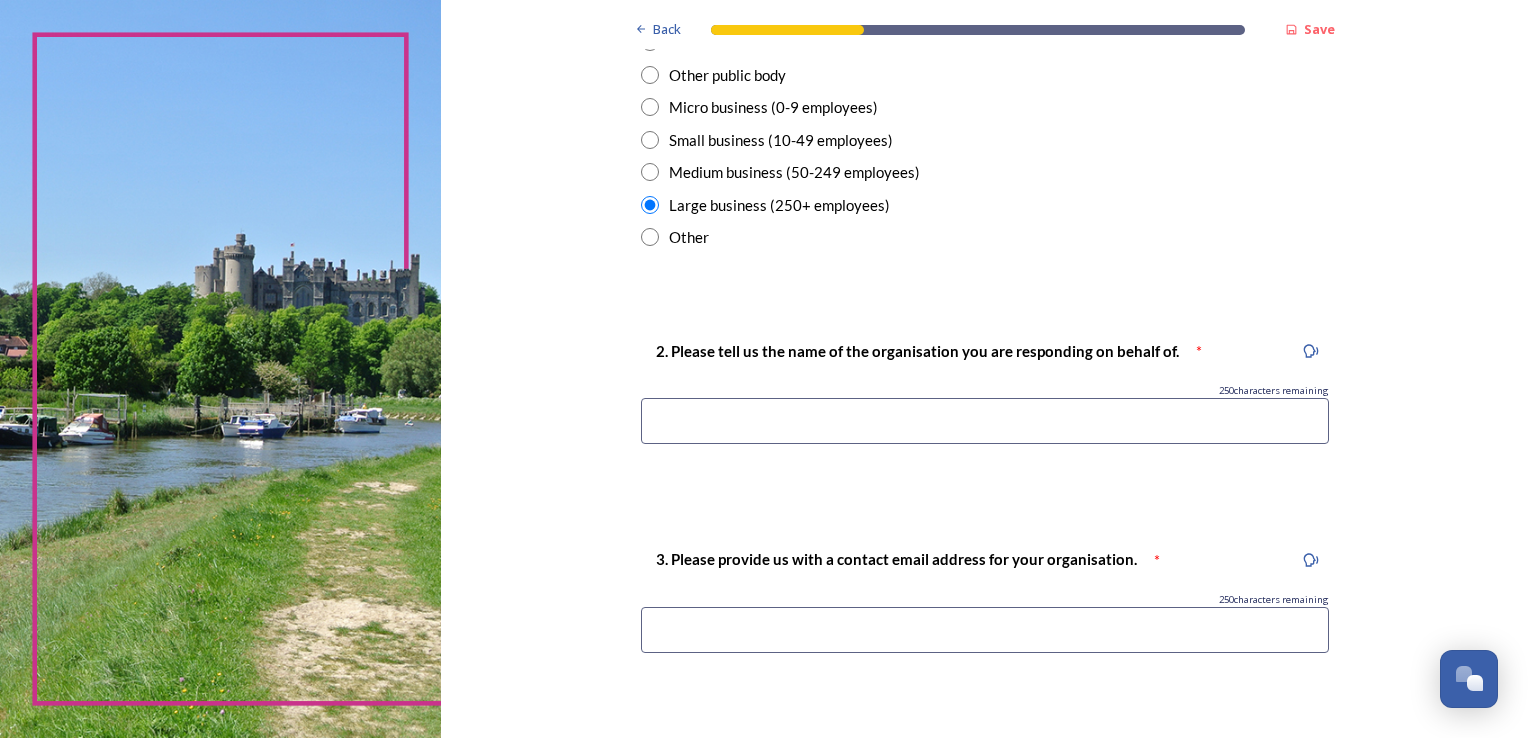 scroll, scrollTop: 629, scrollLeft: 0, axis: vertical 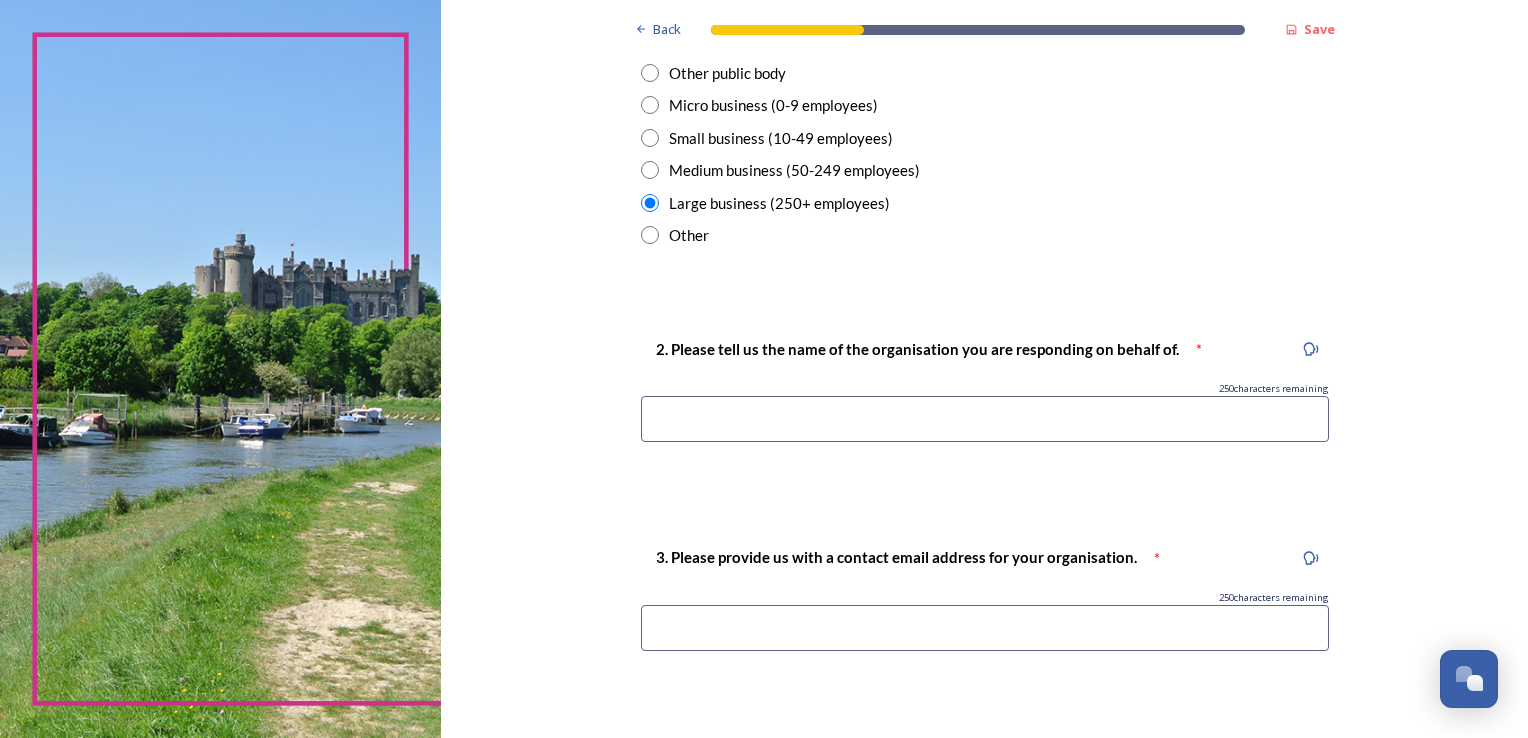 click at bounding box center (985, 419) 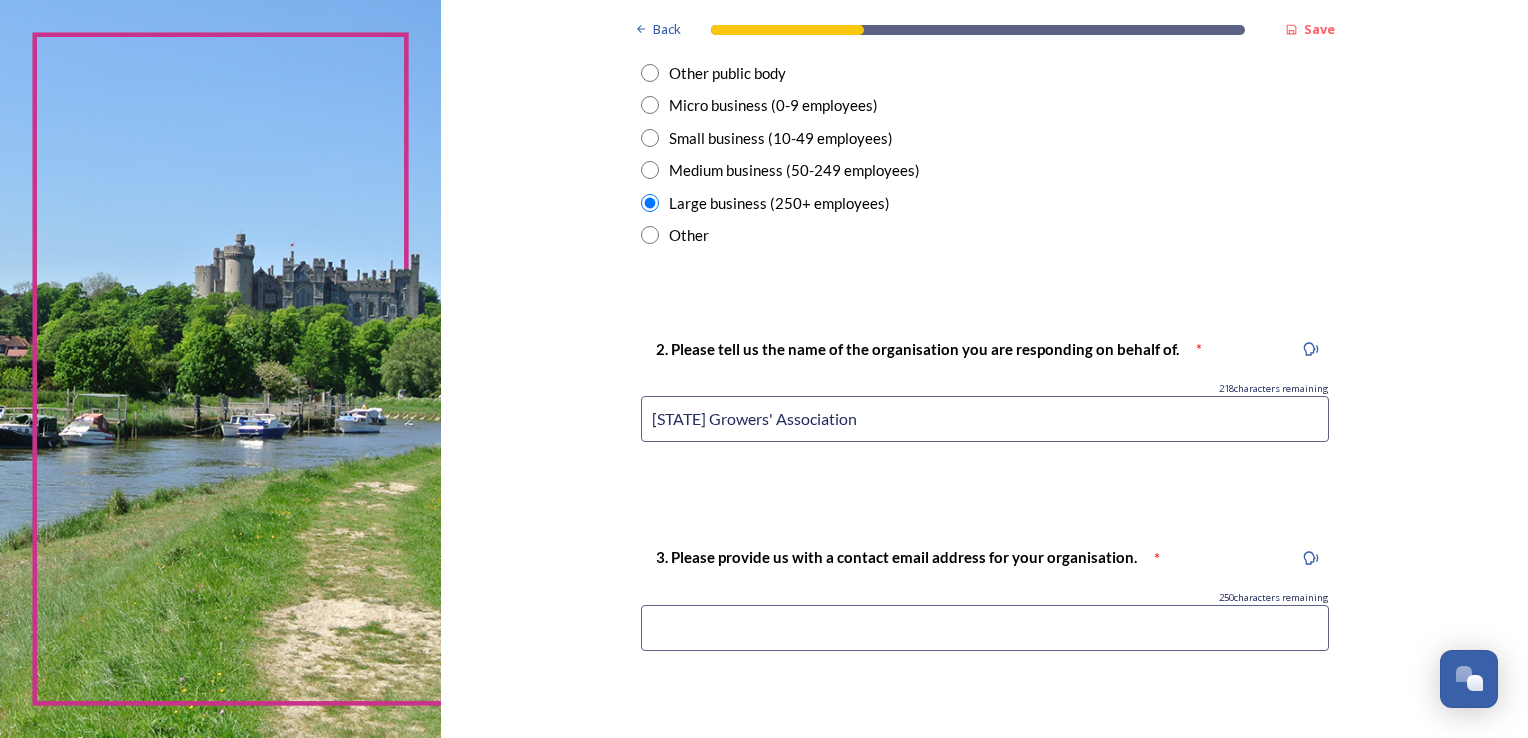 type on "[STATE] Growers' Association" 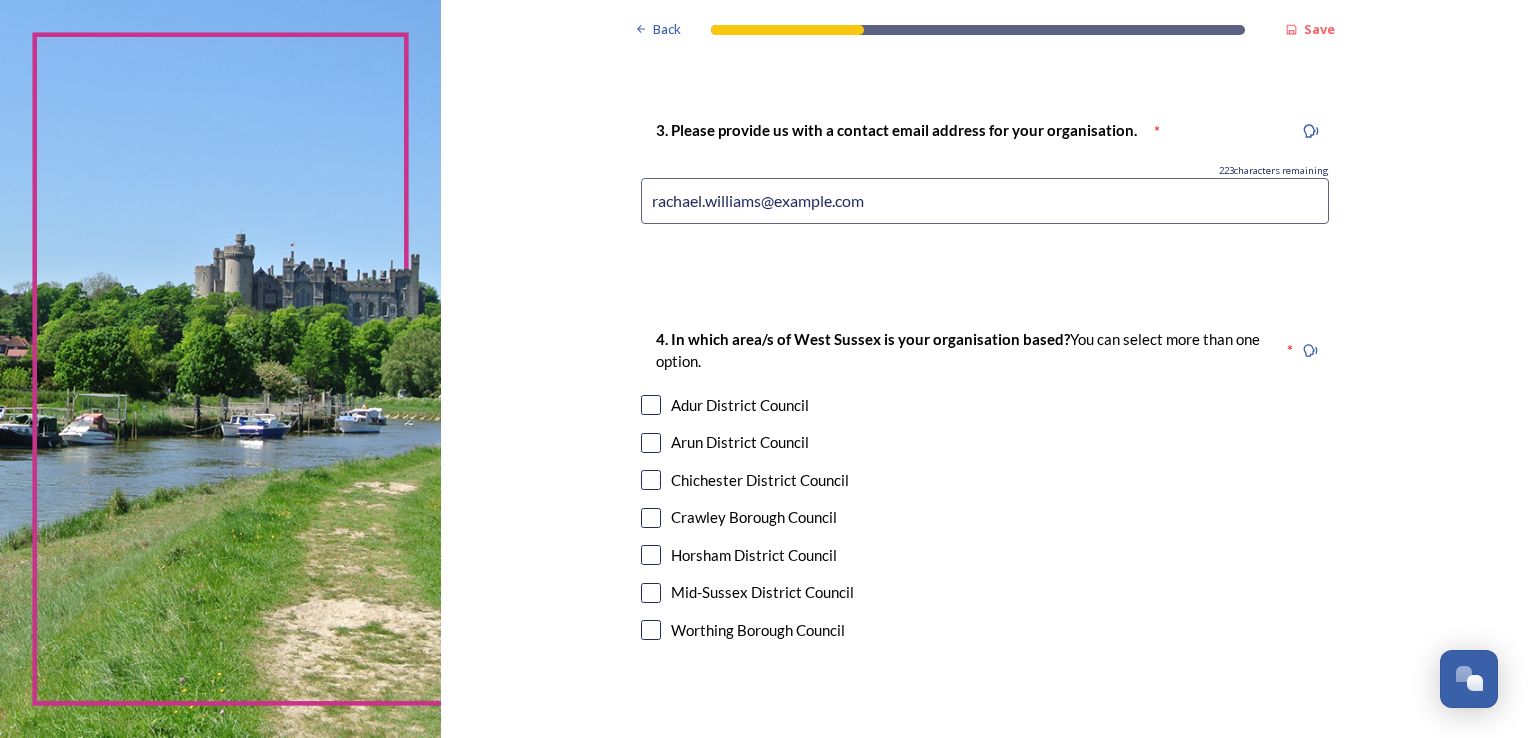 scroll, scrollTop: 1060, scrollLeft: 0, axis: vertical 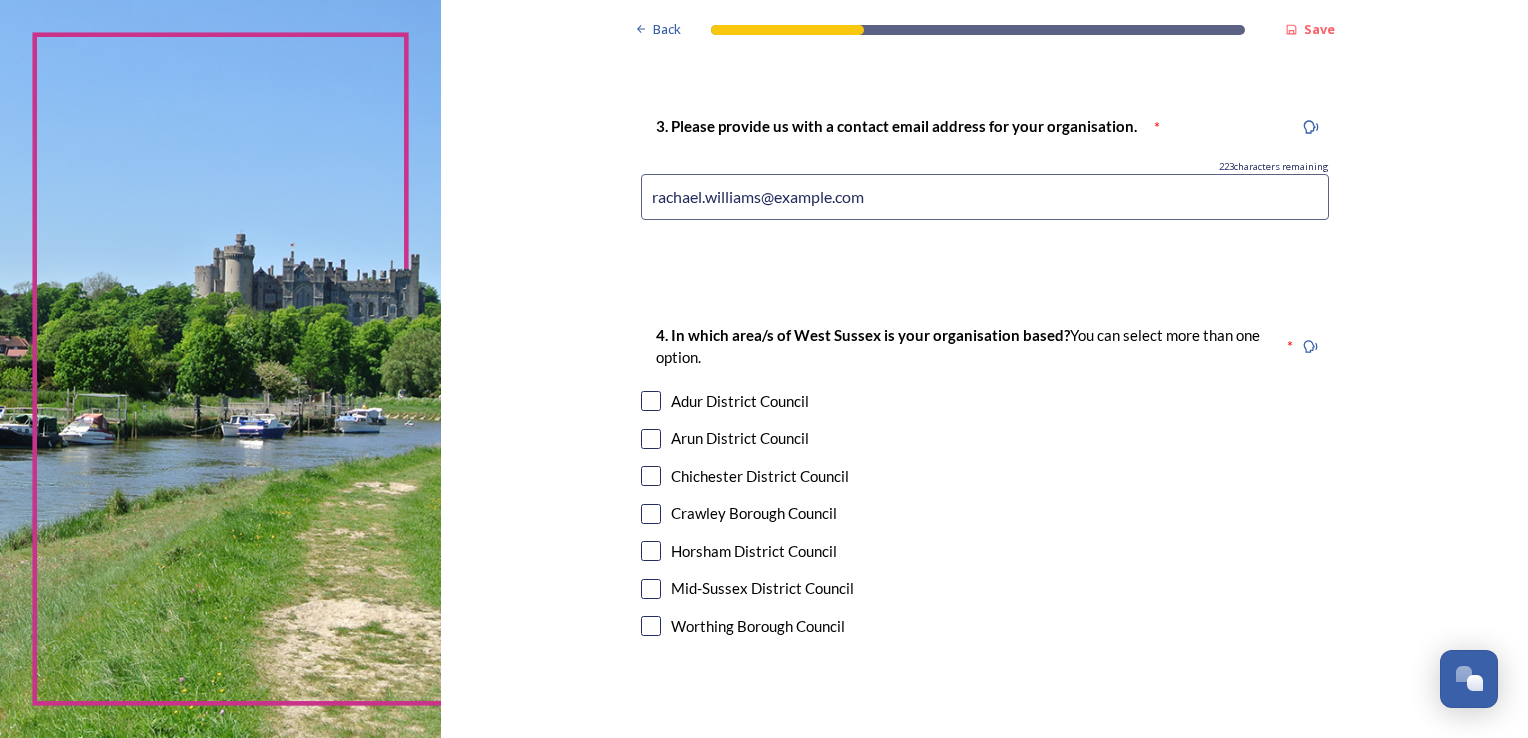 click at bounding box center (651, 476) 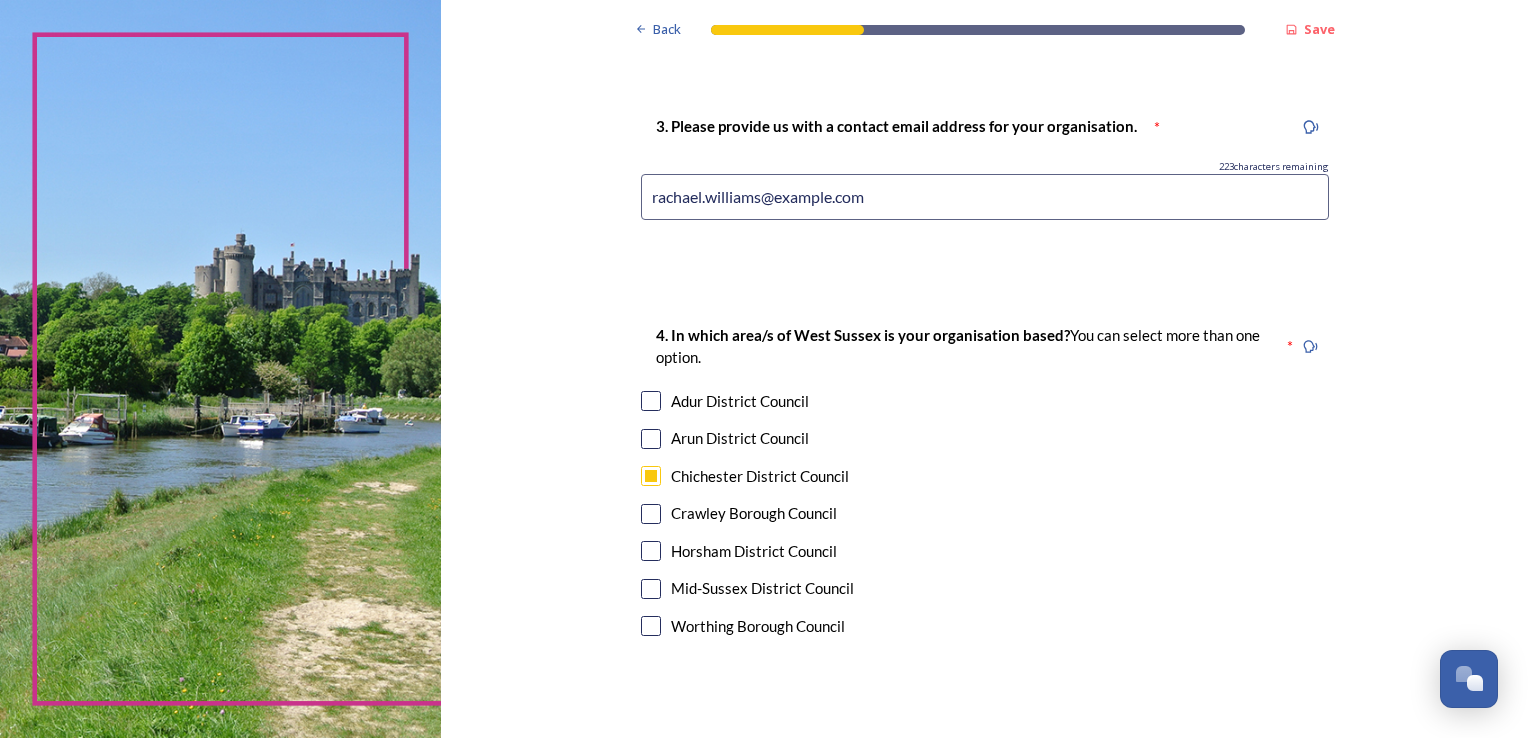 click at bounding box center [651, 439] 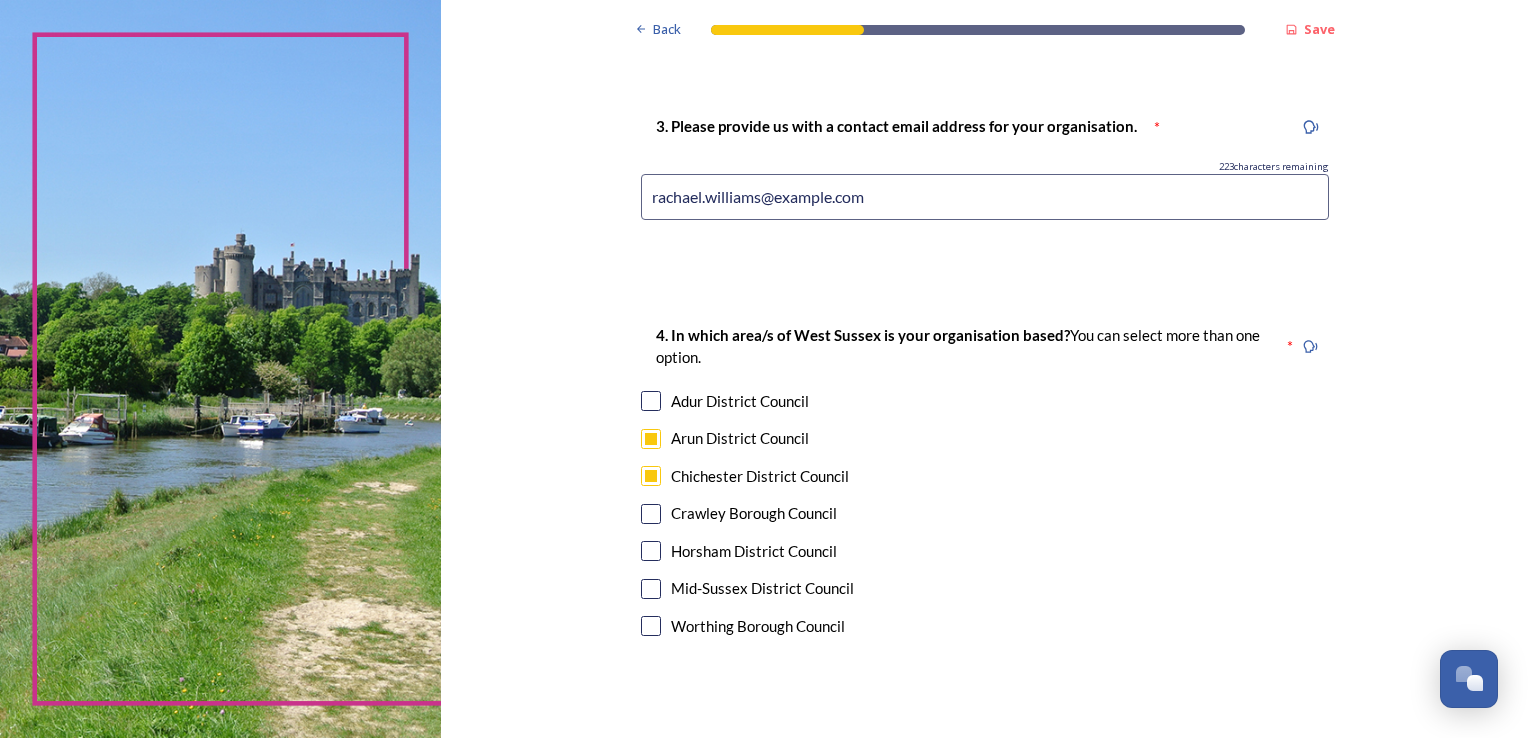 click at bounding box center (651, 476) 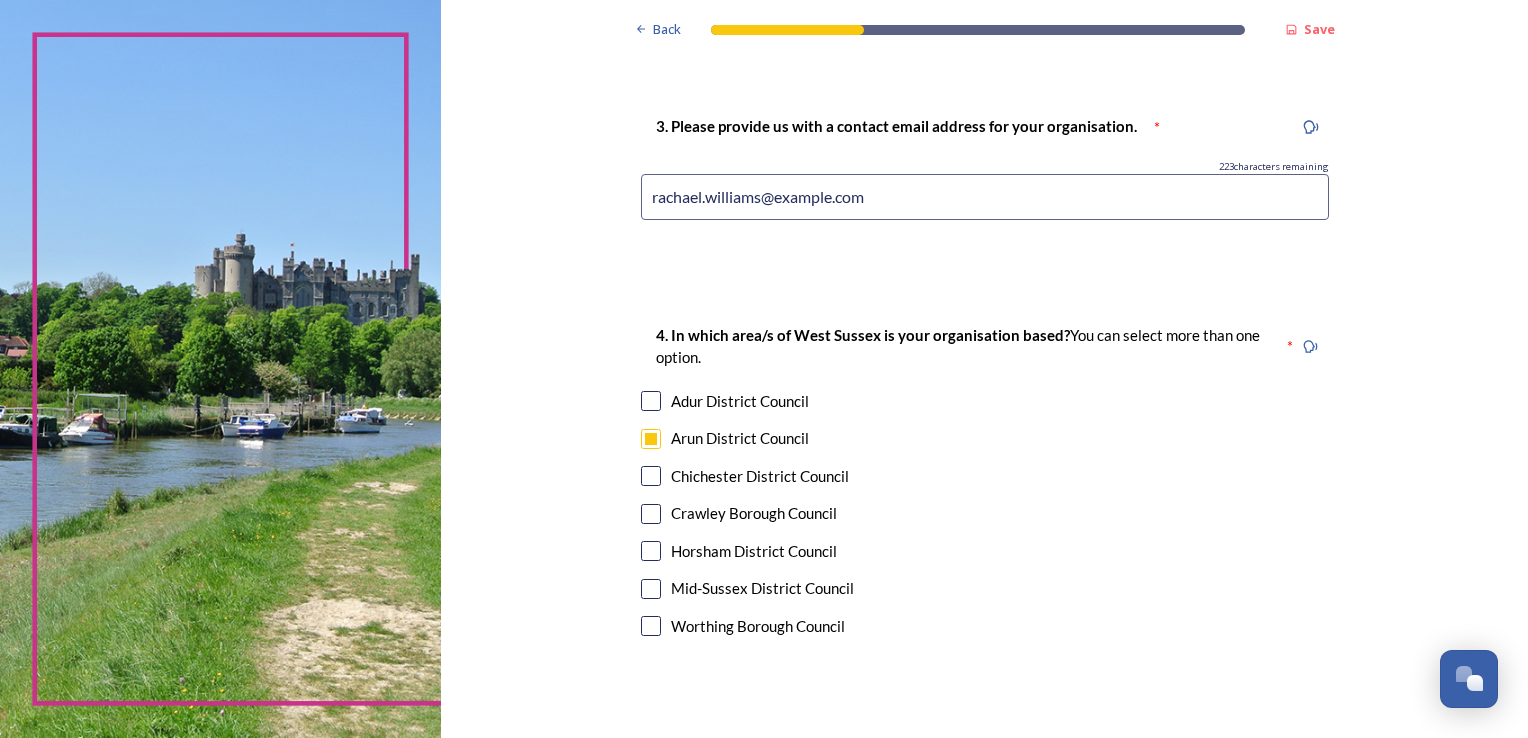 click at bounding box center [651, 439] 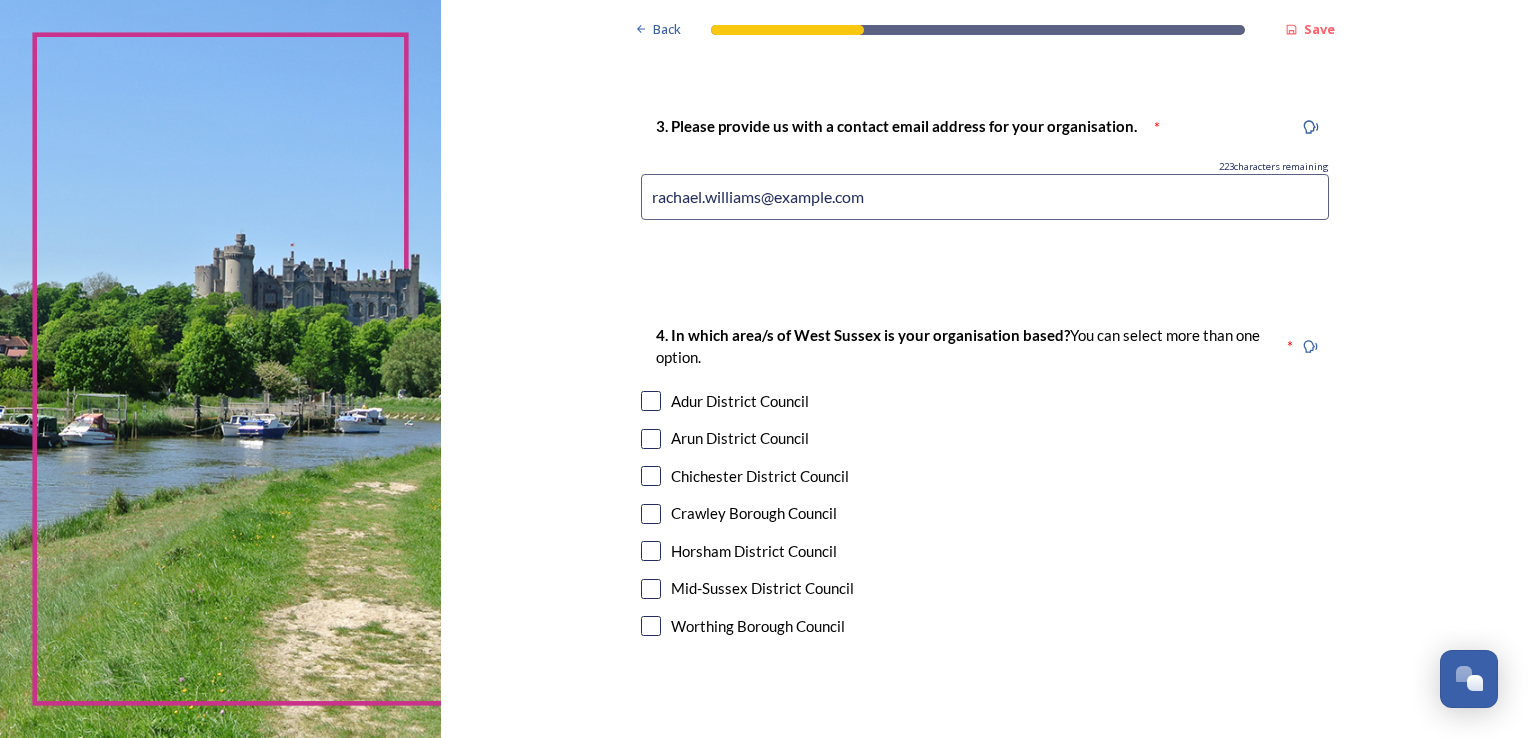 scroll, scrollTop: 1474, scrollLeft: 0, axis: vertical 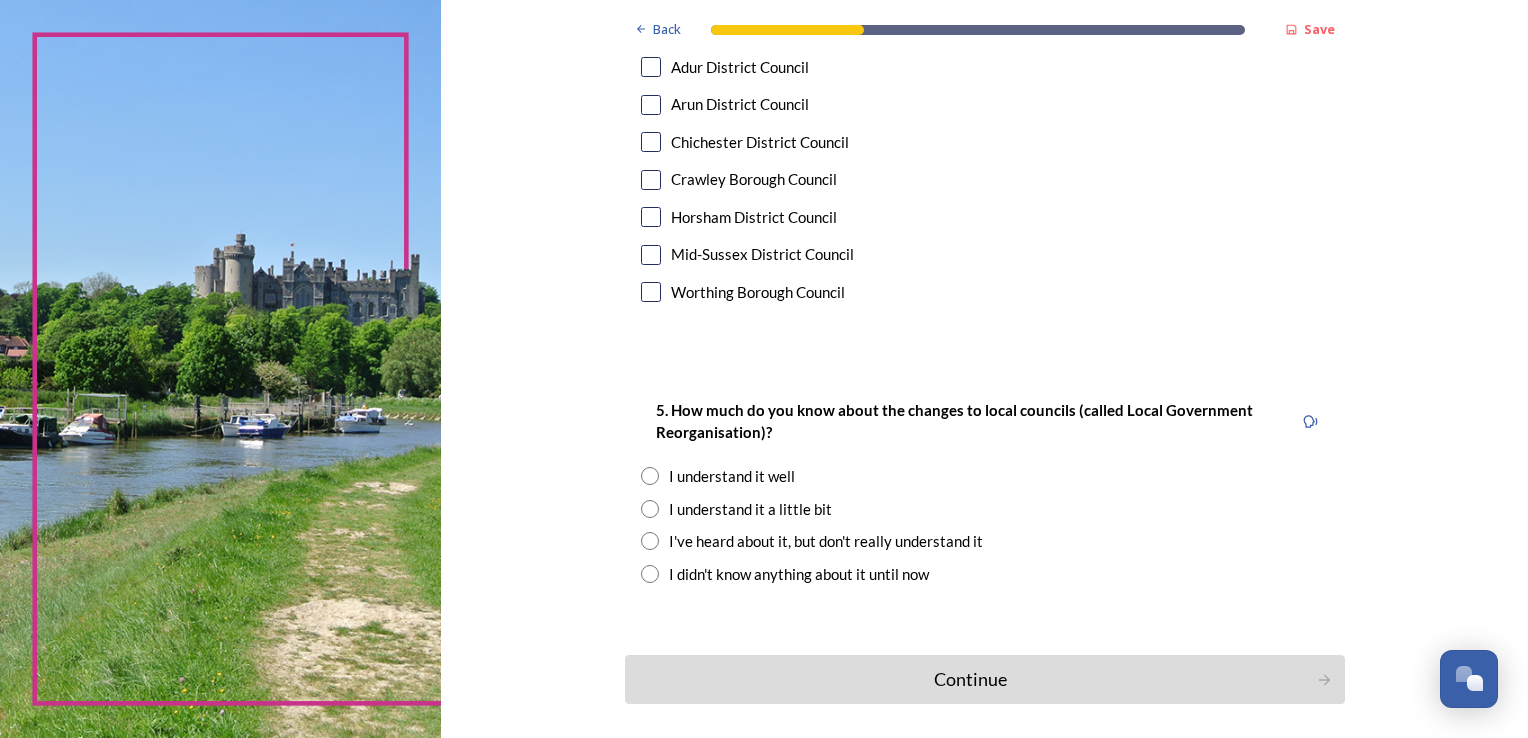 click on "Chichester District Council" at bounding box center (760, 142) 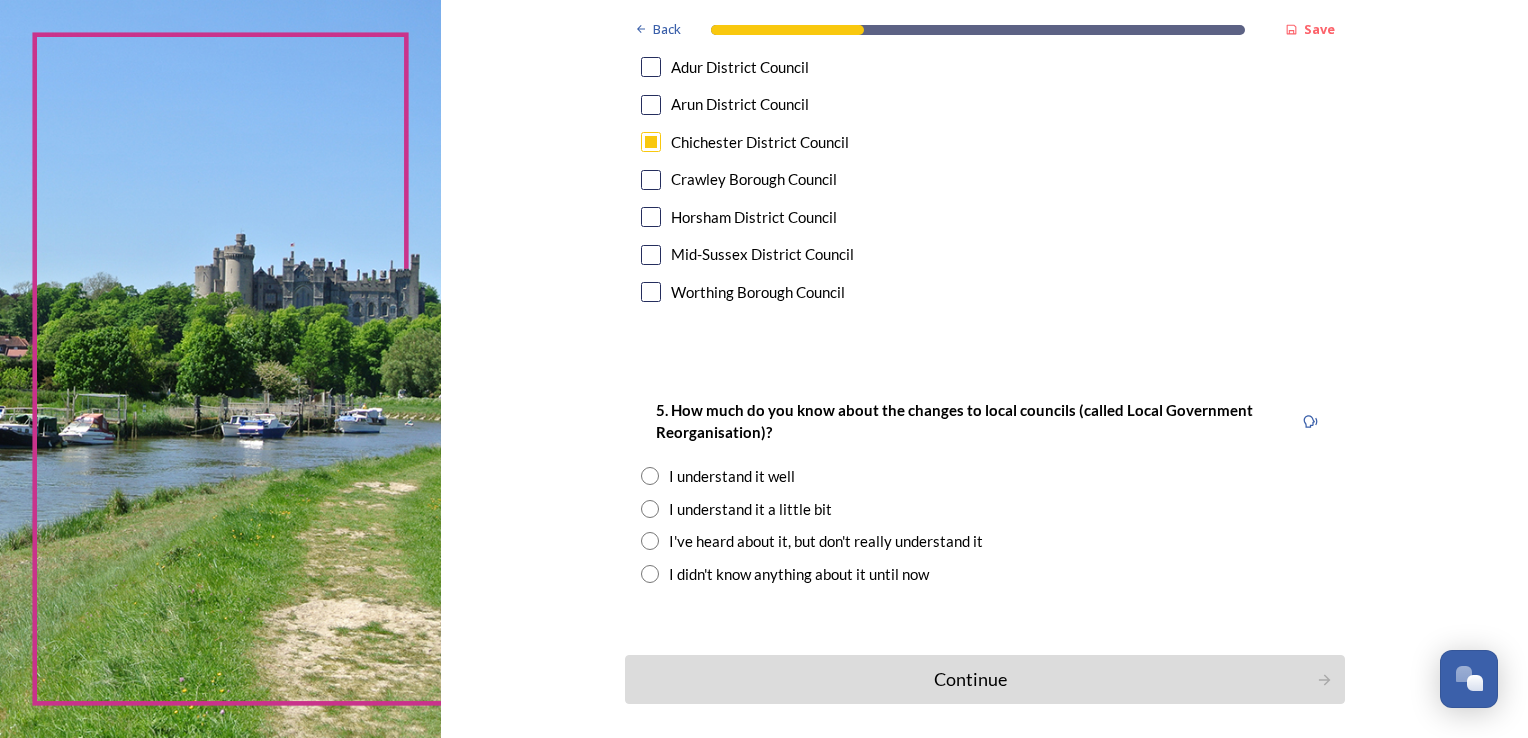 checkbox on "true" 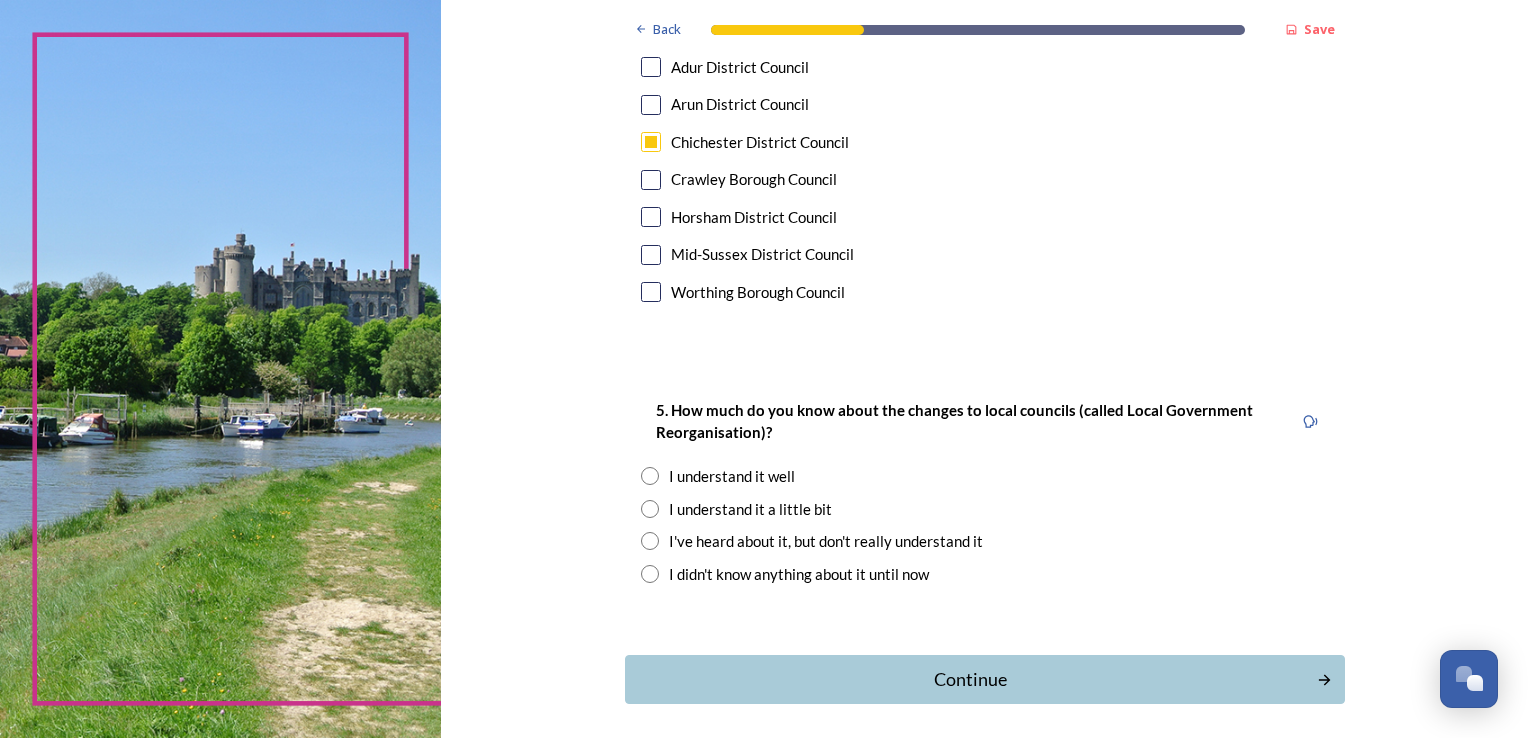 click at bounding box center (651, 105) 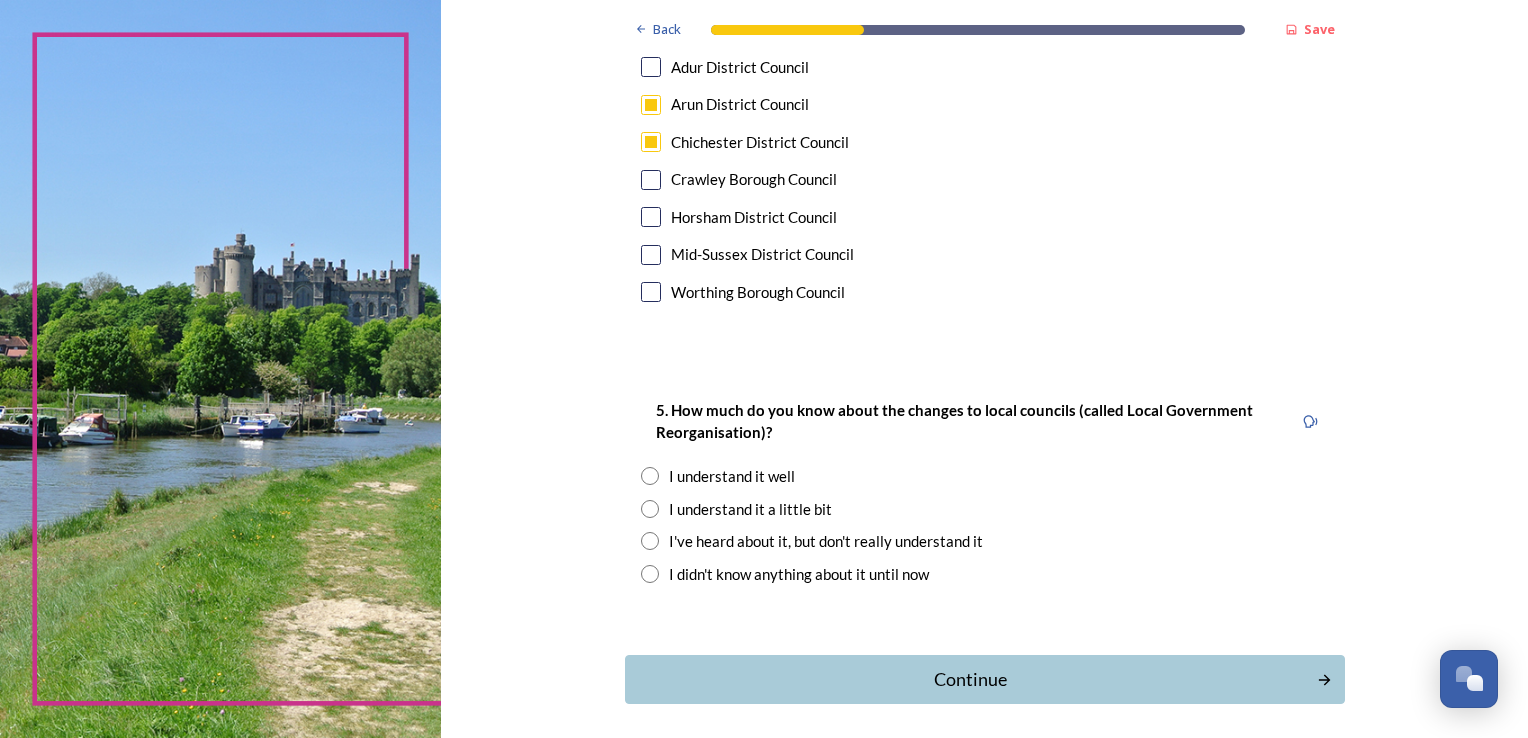 click at bounding box center [651, 217] 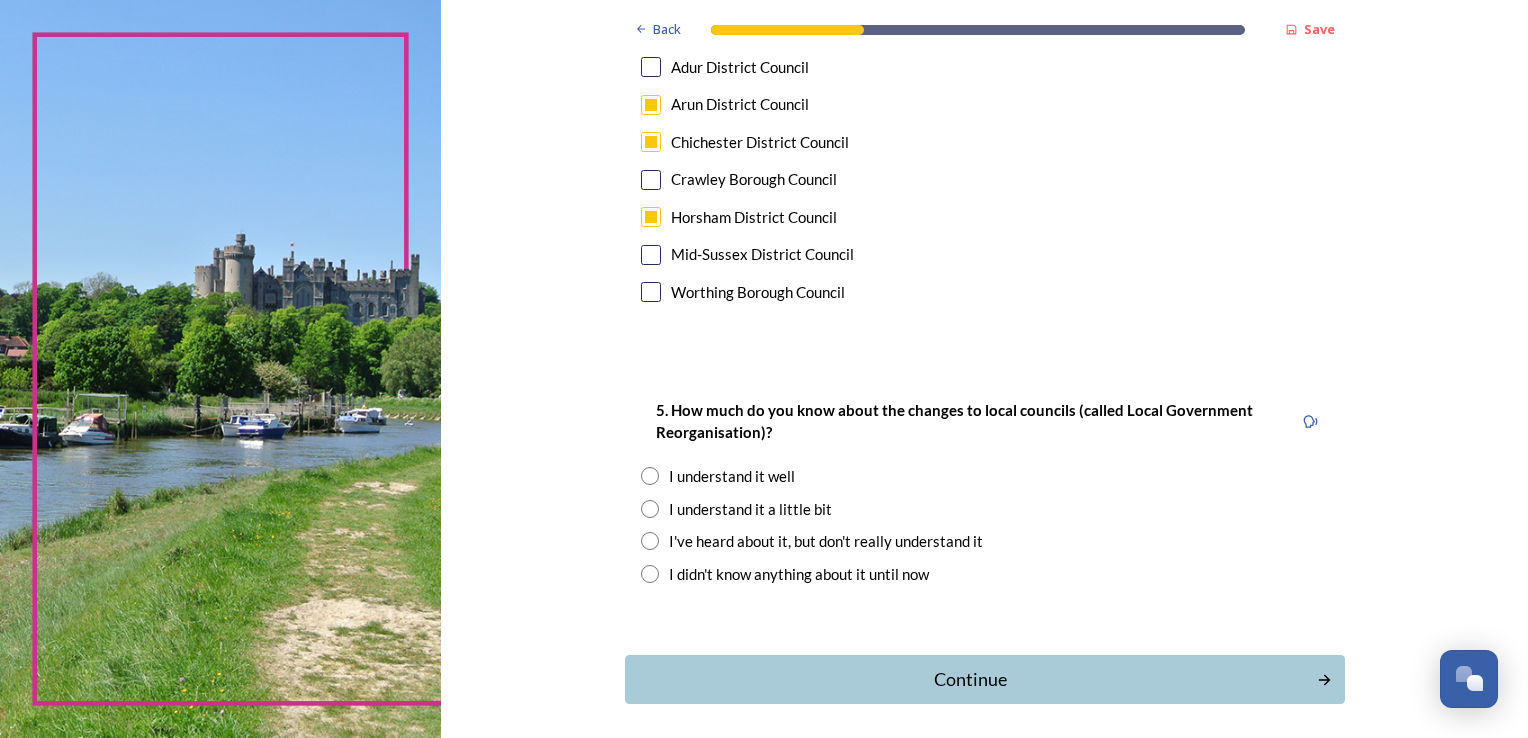 click at bounding box center [650, 509] 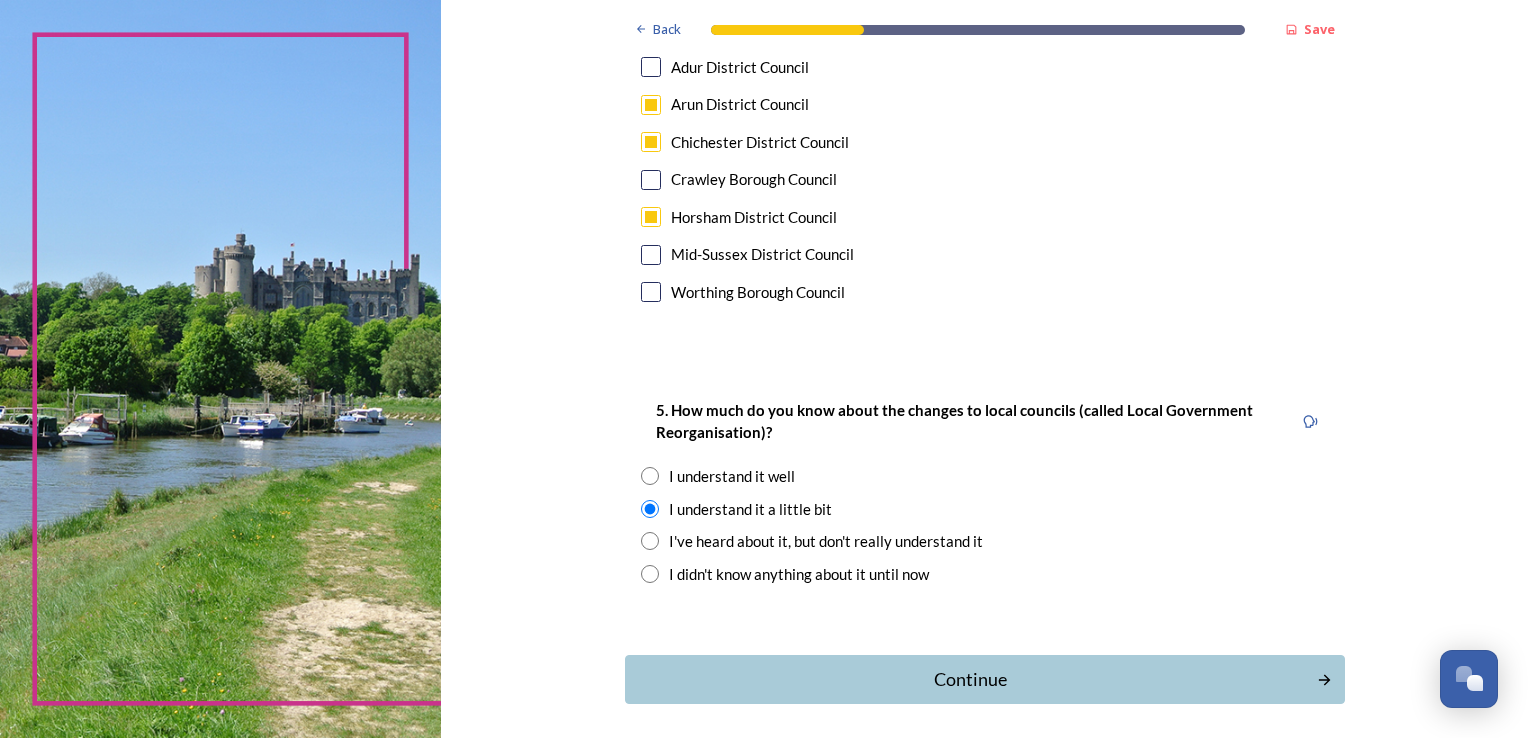 click at bounding box center [650, 476] 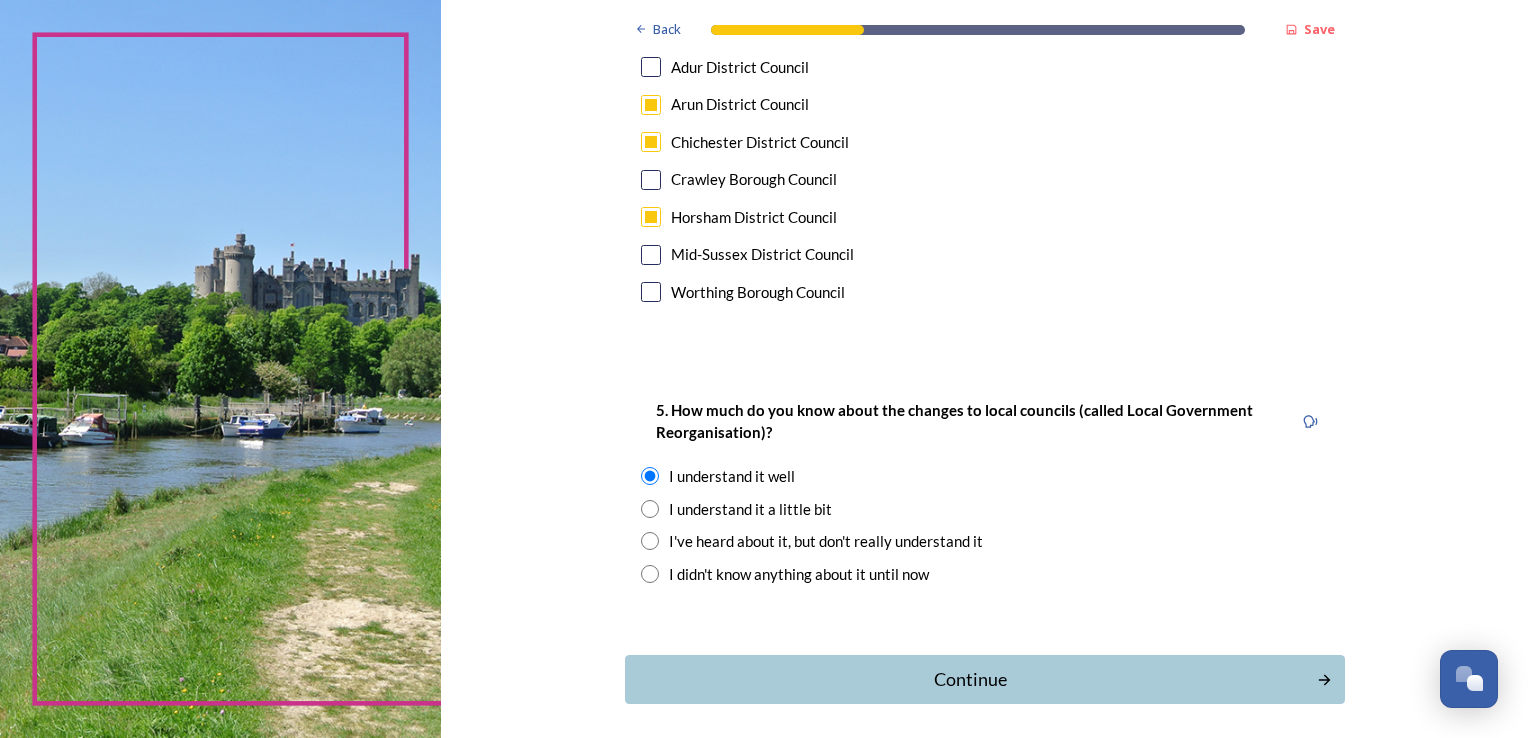 click on "Back Save You and your local area Are you responding as a.... * Resident or someone who works in [STATE] Member of staff from one of the councils within [STATE] (district, borough or county) Local organisation, charity or community group Local business Other stakeholder 1. What type of organisation are you responding on behalf of? * Community group Charity Voluntary organisation Social enterprise Local council Other public body Micro business (0-9 employees) Small business (10-49 employees) Medium business (50-249 employees) Large business (250+ employees) Other 2. Please tell us the name of the organisation you are responding on behalf of. * 218  characters remaining [STATE] Growers' Association 3. Please provide us with a contact email address for your organisation. * 223  characters remaining rachael.williams@wsga.co.uk 4. In which area/s of [STATE] is your organisation based?  You can select more than one option. * Adur District Council Arun District Council Chichester District Council" at bounding box center [985, -287] 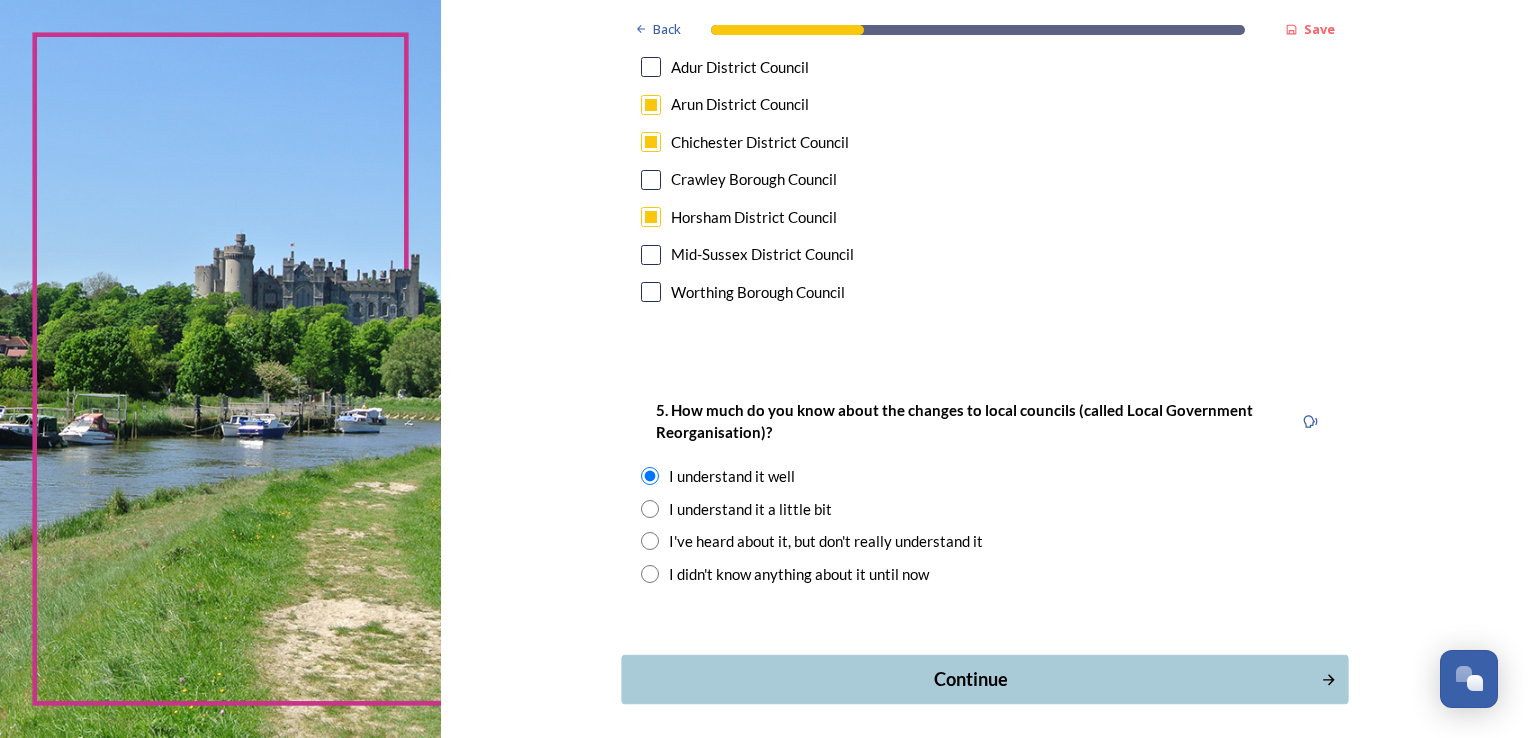 click on "Continue" at bounding box center [984, 679] 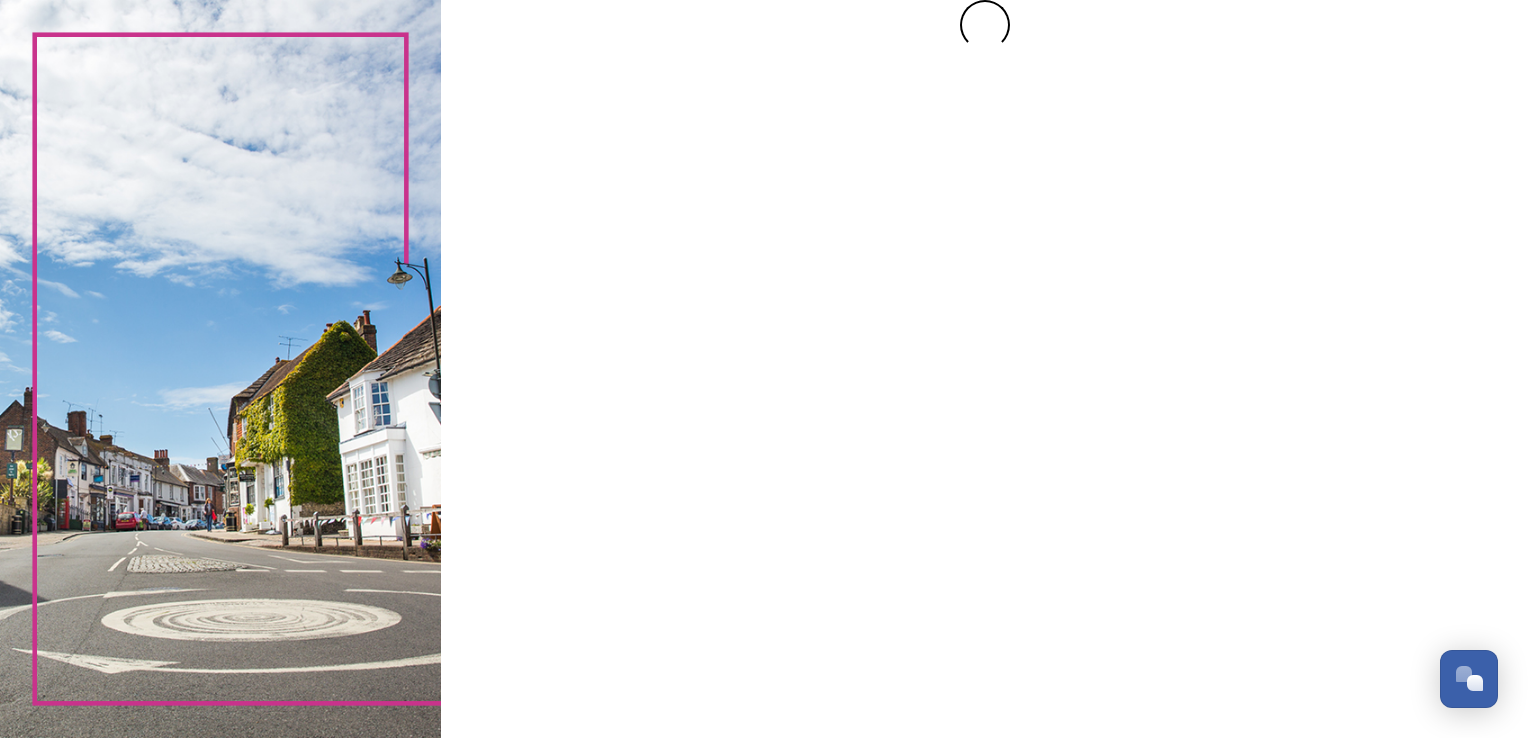 scroll, scrollTop: 0, scrollLeft: 0, axis: both 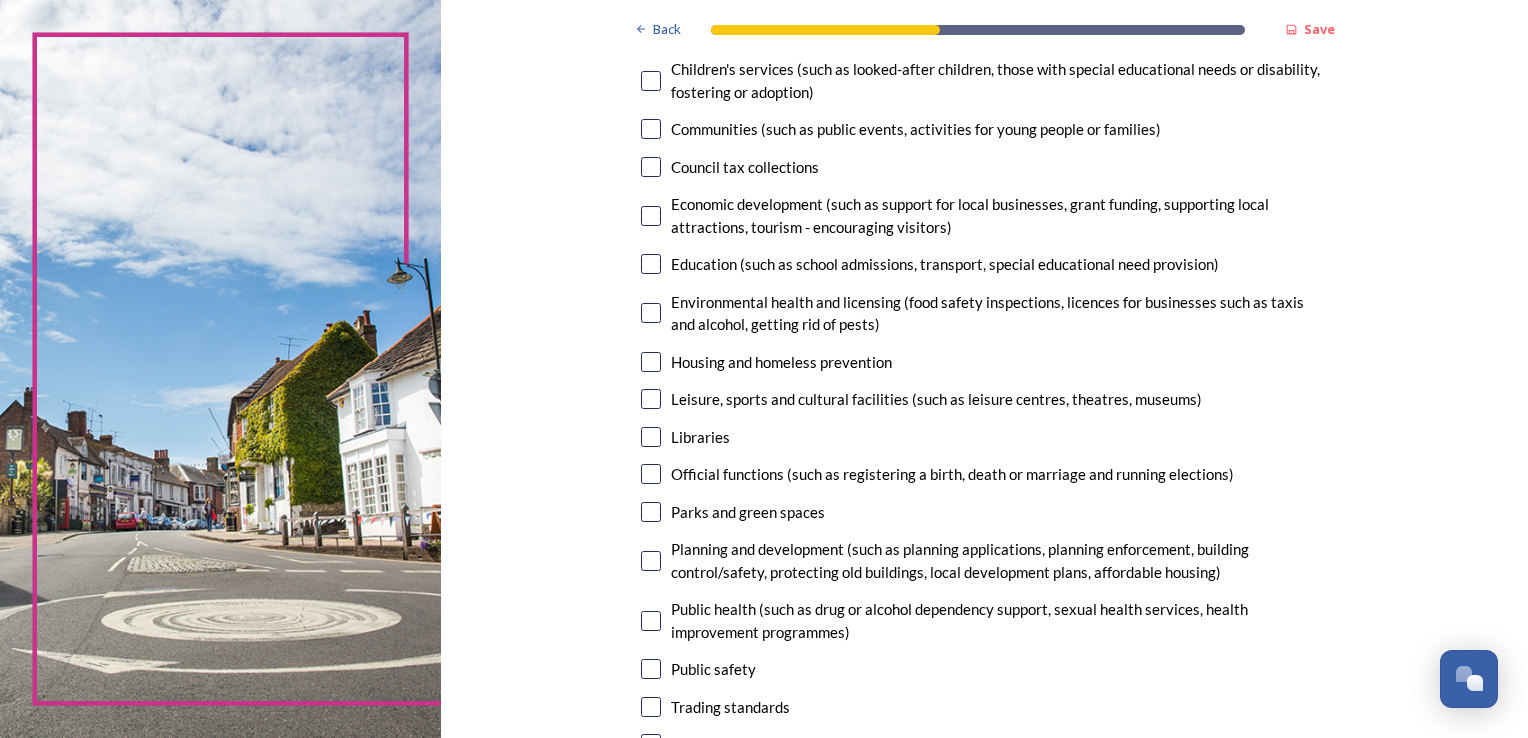 click at bounding box center (651, 216) 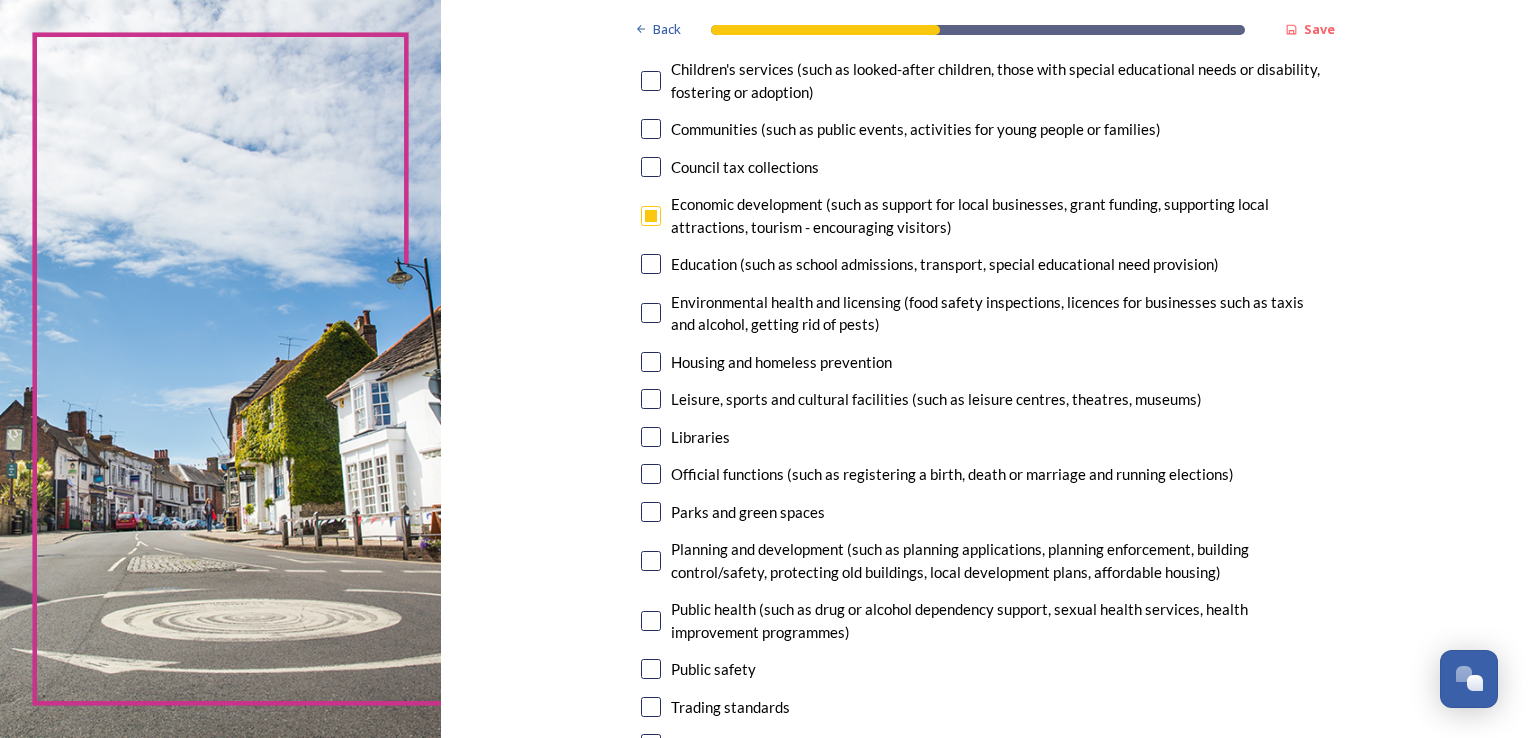 click at bounding box center [651, 264] 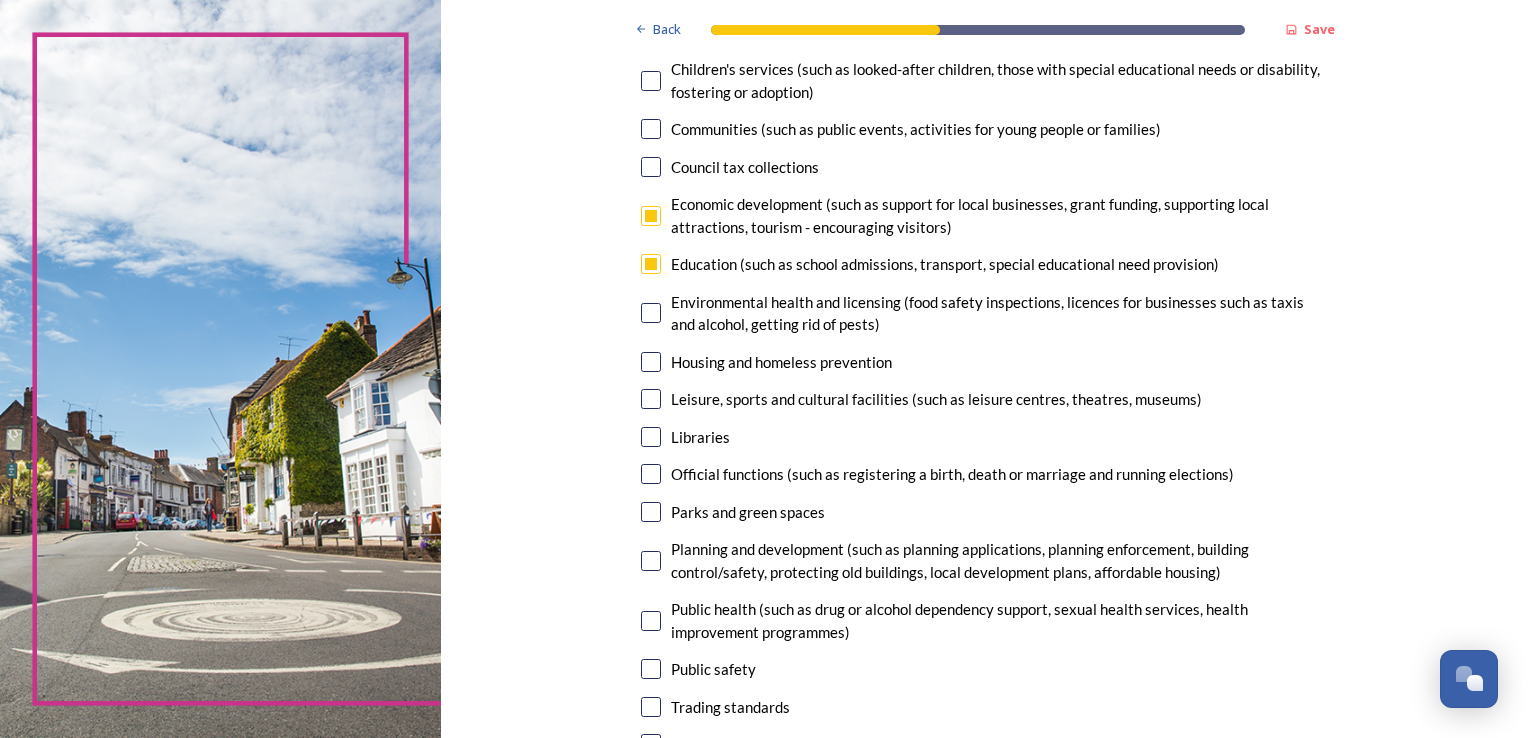 click at bounding box center [651, 313] 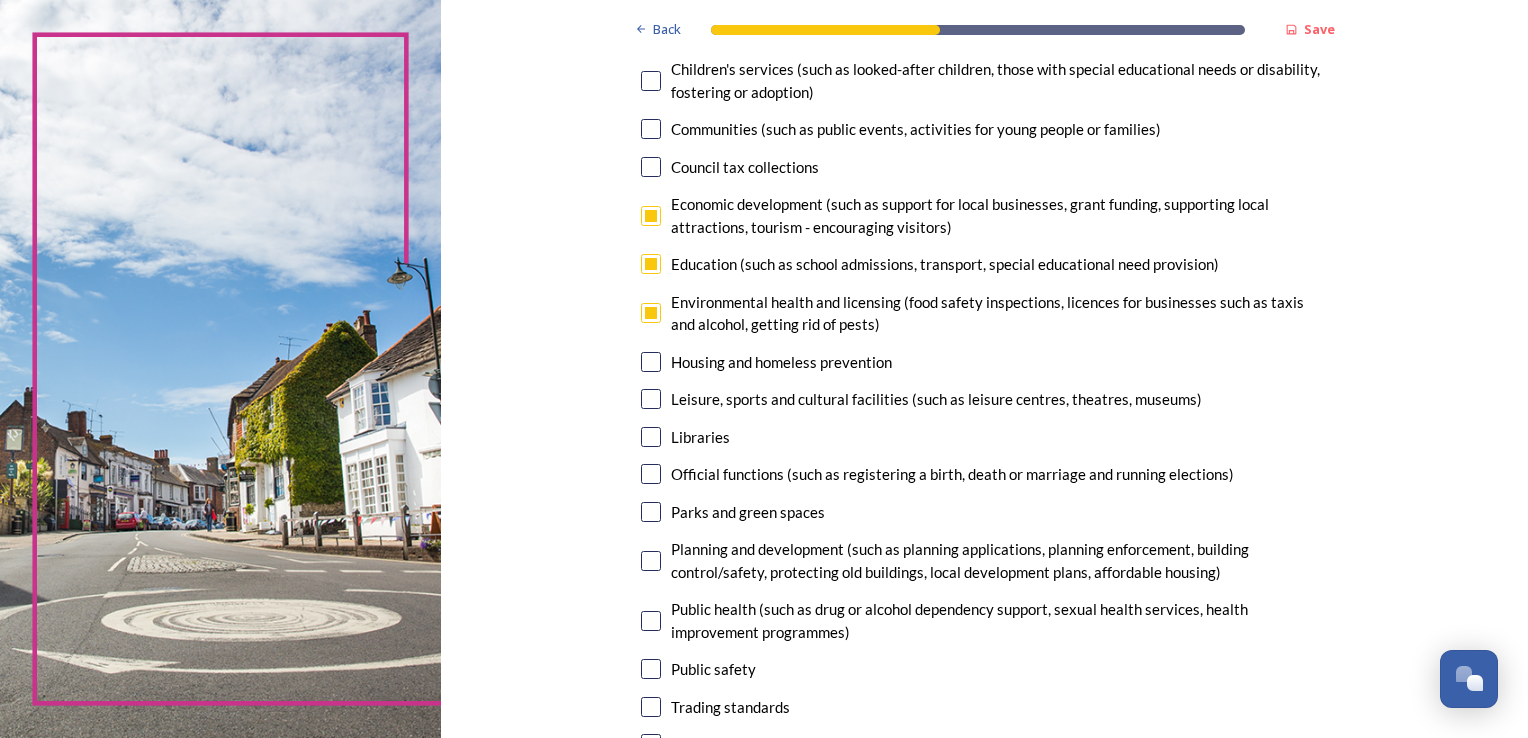 click at bounding box center (651, 561) 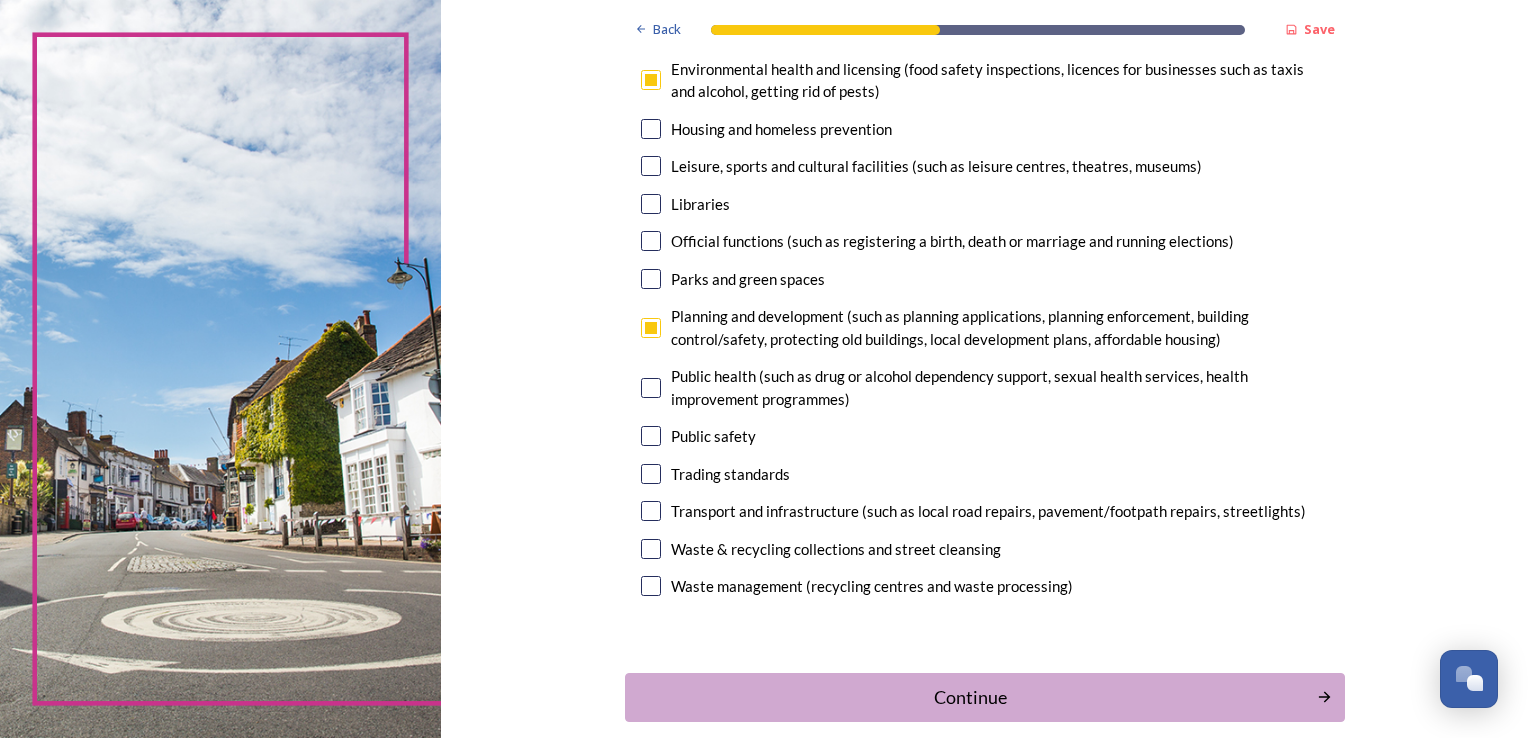 scroll, scrollTop: 485, scrollLeft: 0, axis: vertical 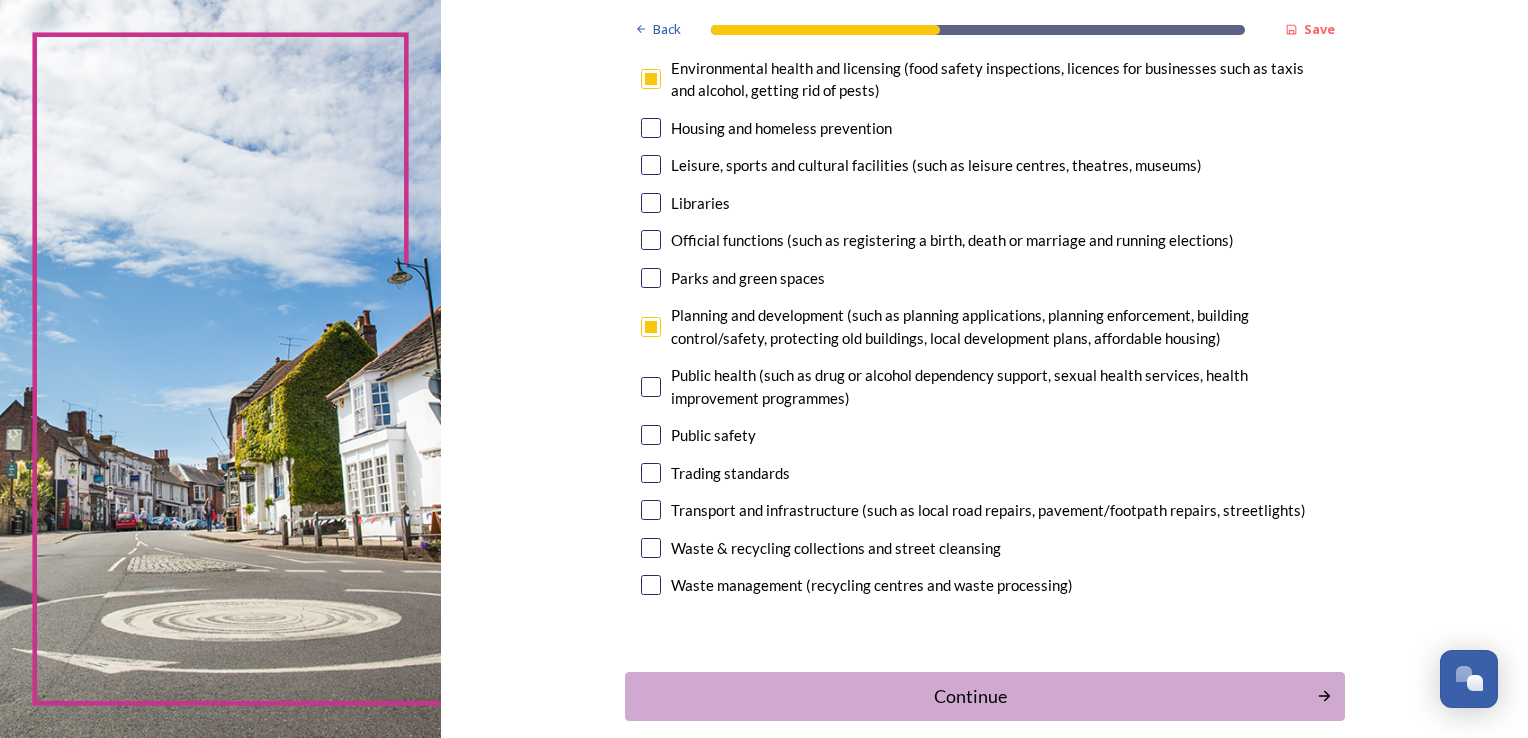 click at bounding box center (651, 473) 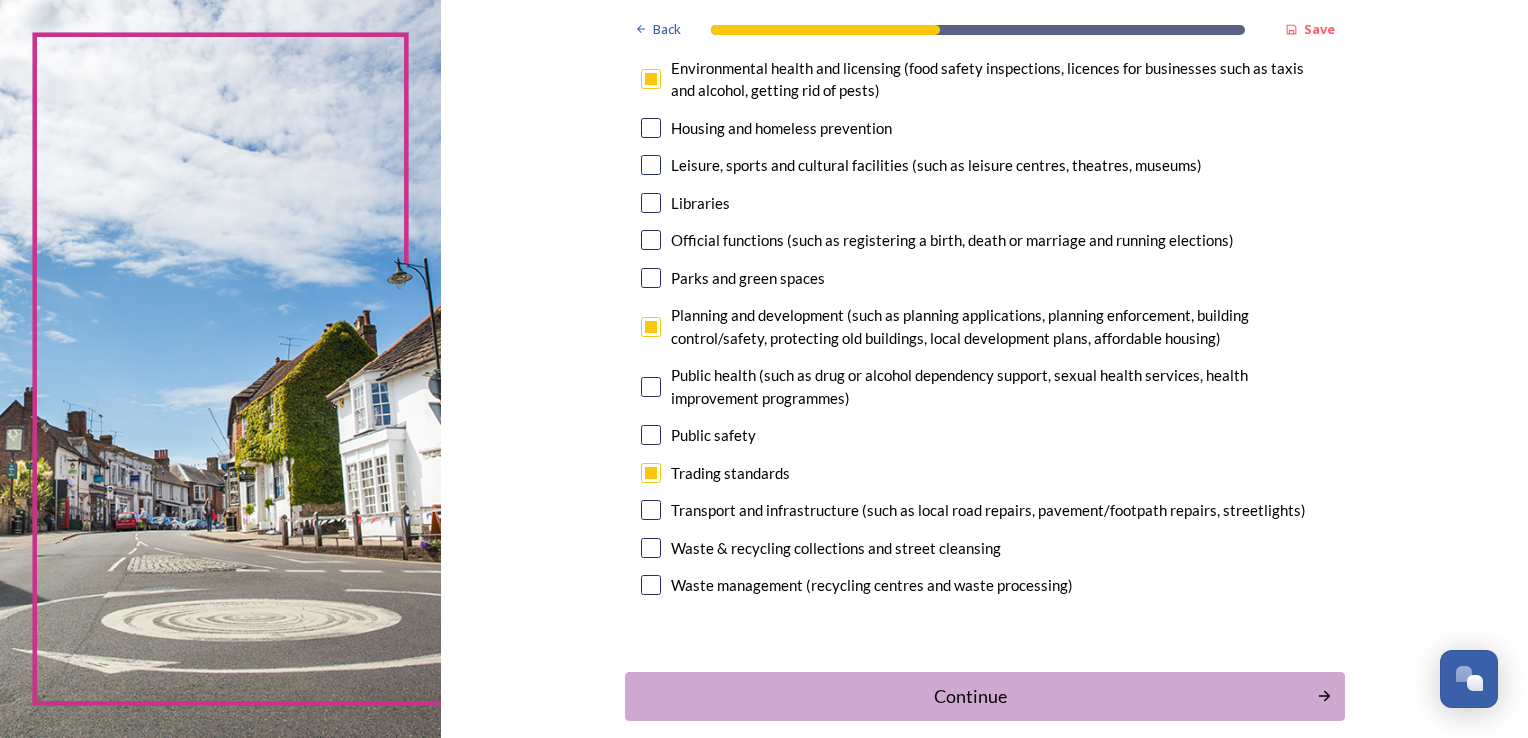 click at bounding box center (651, 510) 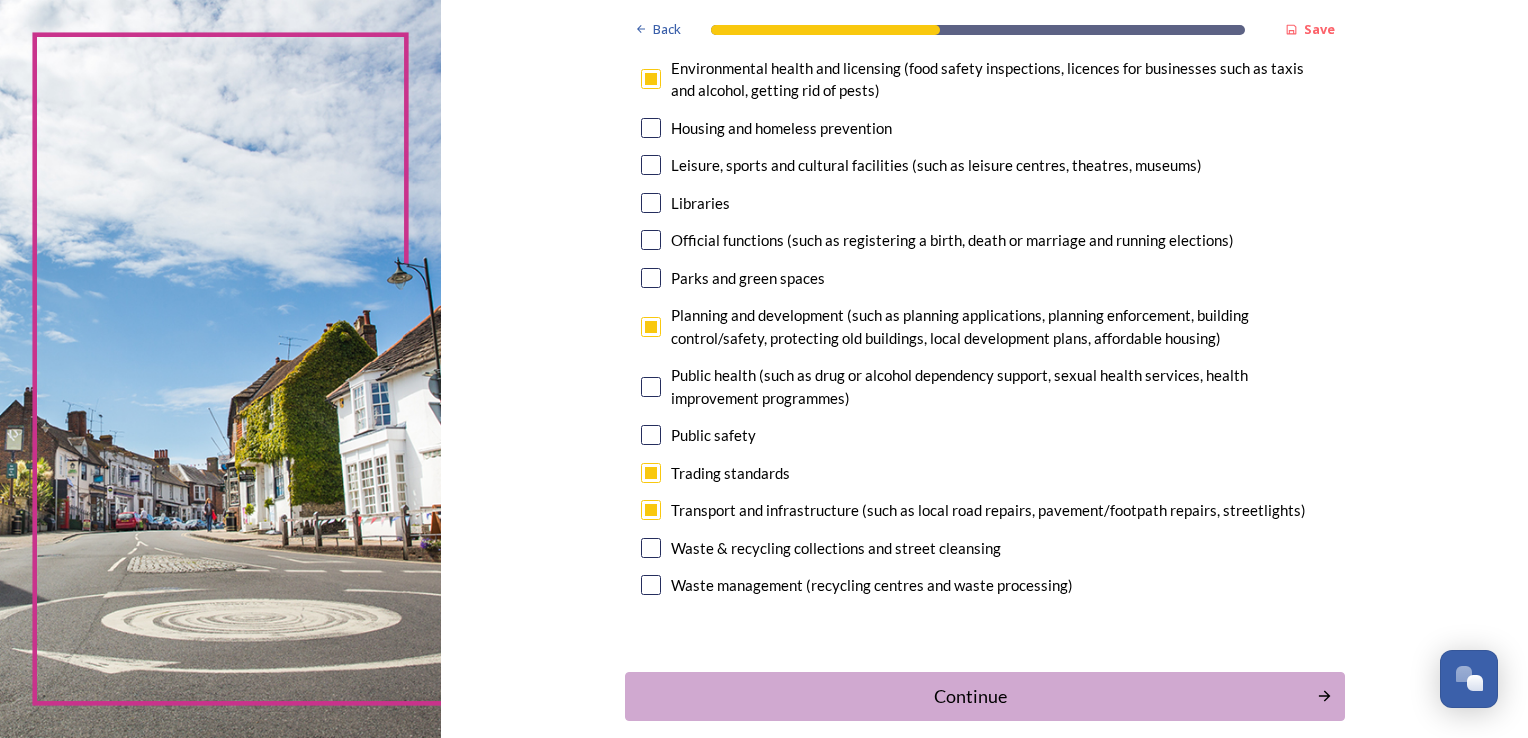 click at bounding box center [651, 548] 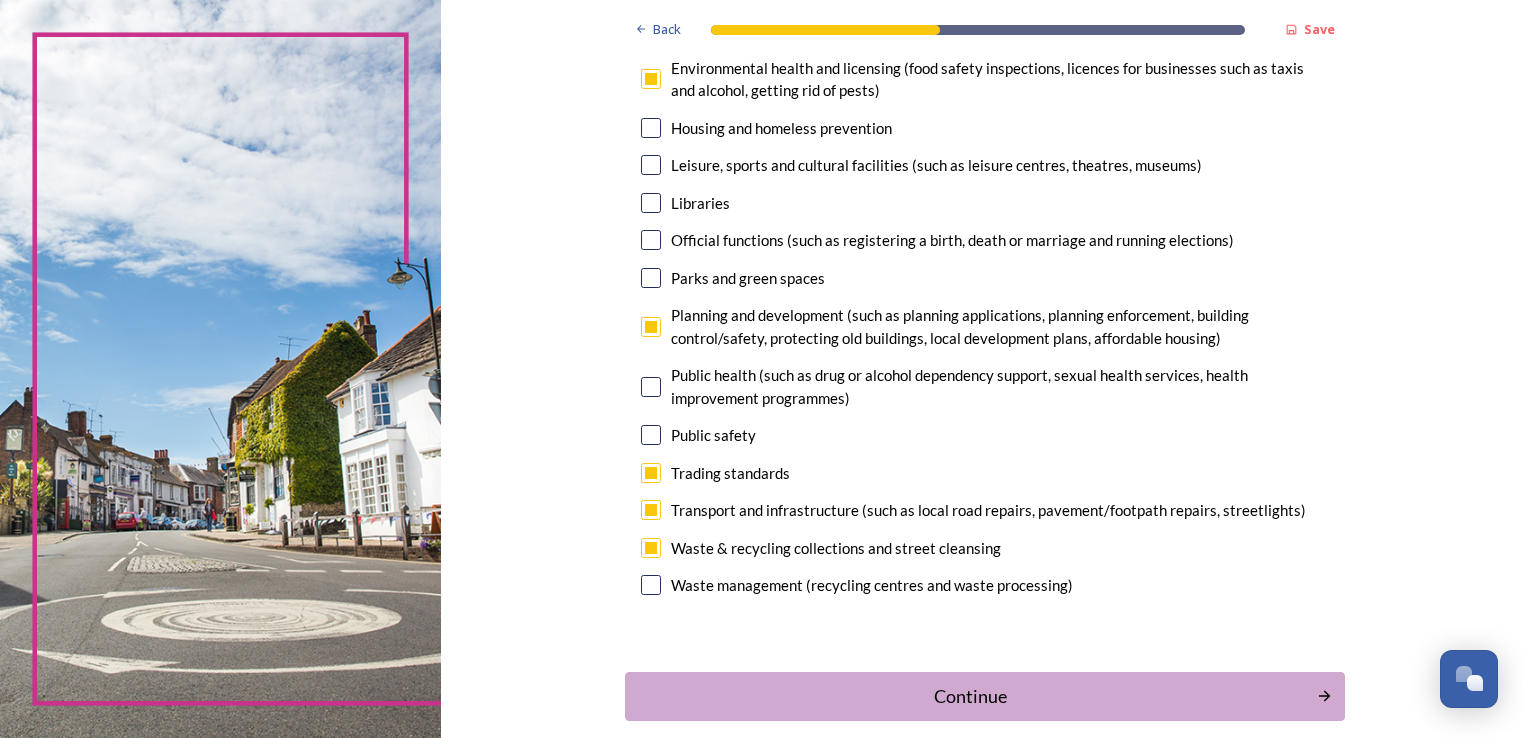 click at bounding box center [651, 585] 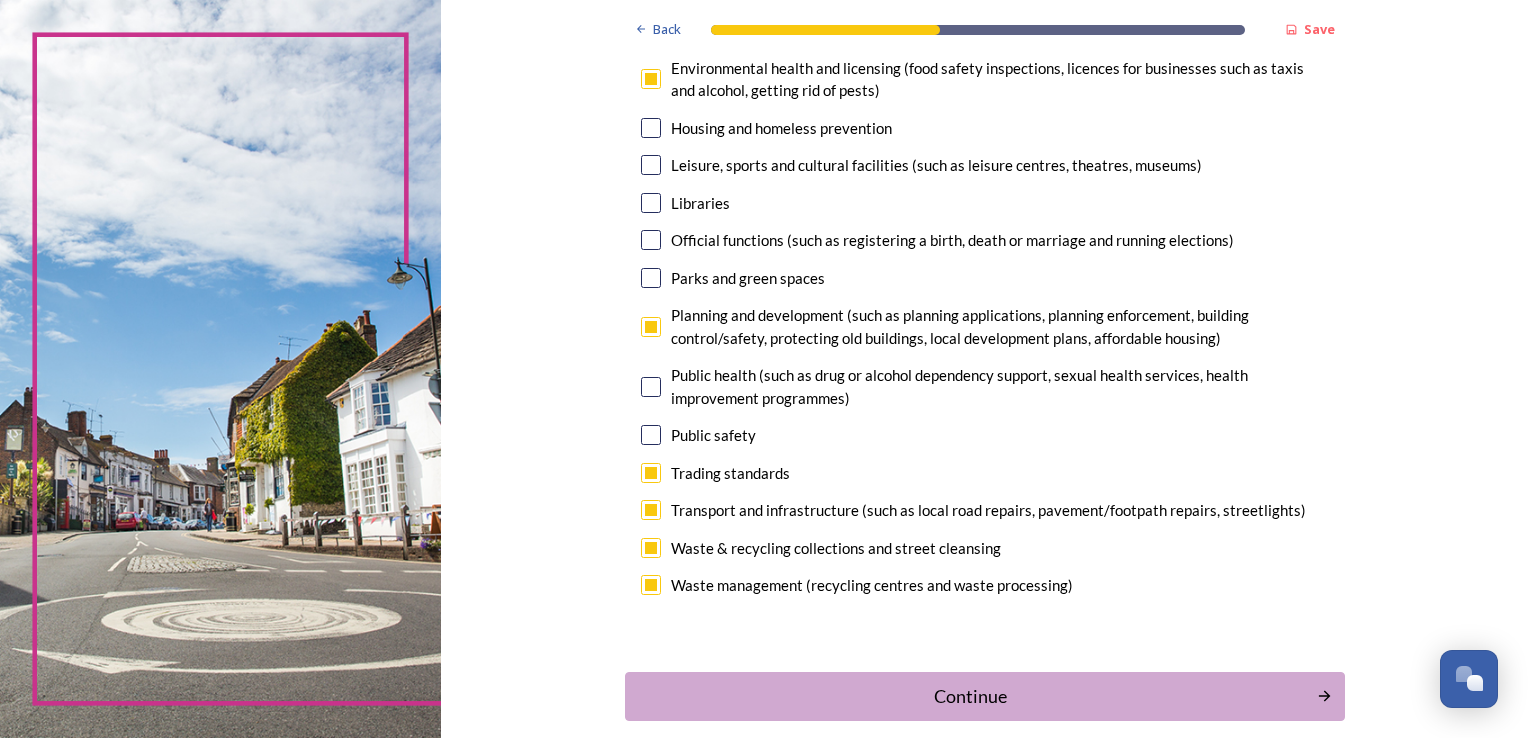 click on "Back Save Your local services 6. Which local government services does your organisation use?  Please select all that apply. Adult social care   Children's services (such as looked-after children, those with special educational needs or disability, fostering or adoption) Communities (such as public events, activities for young people or families) Council tax collections Economic development (such as support for local businesses, grant funding, supporting local attractions, tourism - encouraging visitors)  Education (such as school admissions, transport, special educational need provision)  Environmental health and licensing (food safety inspections, licences for businesses such as taxis and alcohol, getting rid of pests) Housing and homeless prevention Leisure, sports and cultural facilities (such as leisure centres, theatres, museums) Libraries Official functions (such as registering a birth, death or marriage and running elections) Parks and green spaces Public safety Trading standards Continue   Back" at bounding box center [985, 176] 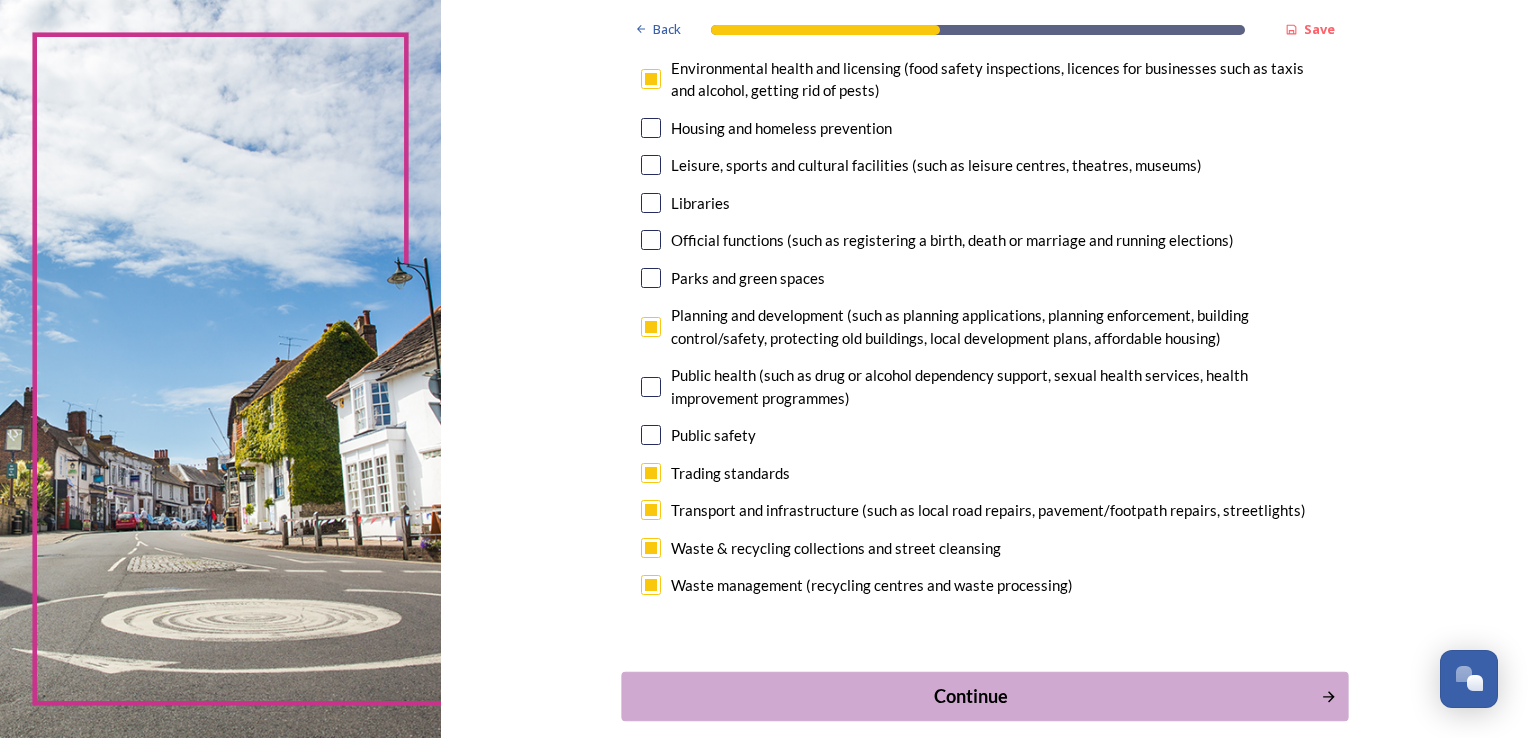 click on "Continue" at bounding box center [970, 695] 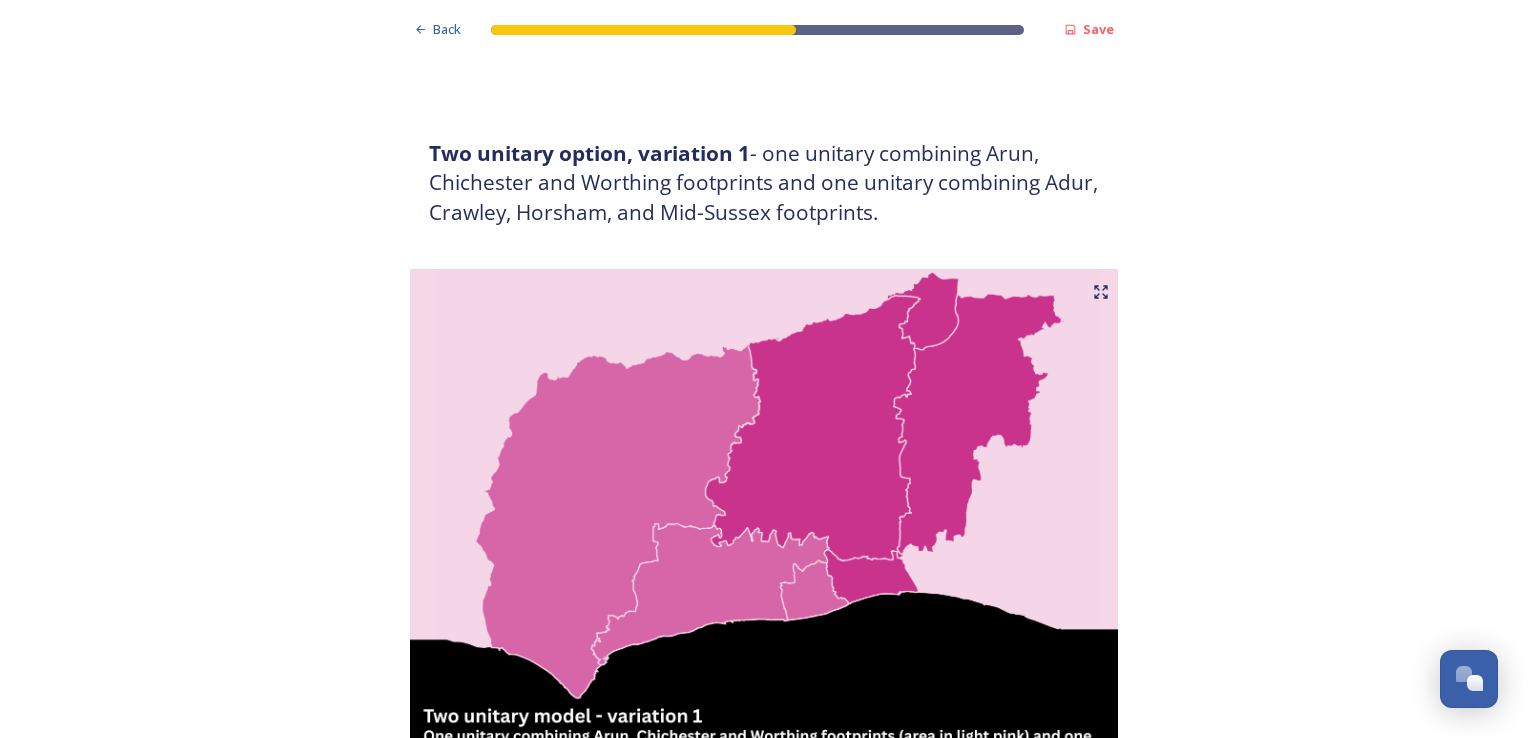 scroll, scrollTop: 1131, scrollLeft: 0, axis: vertical 